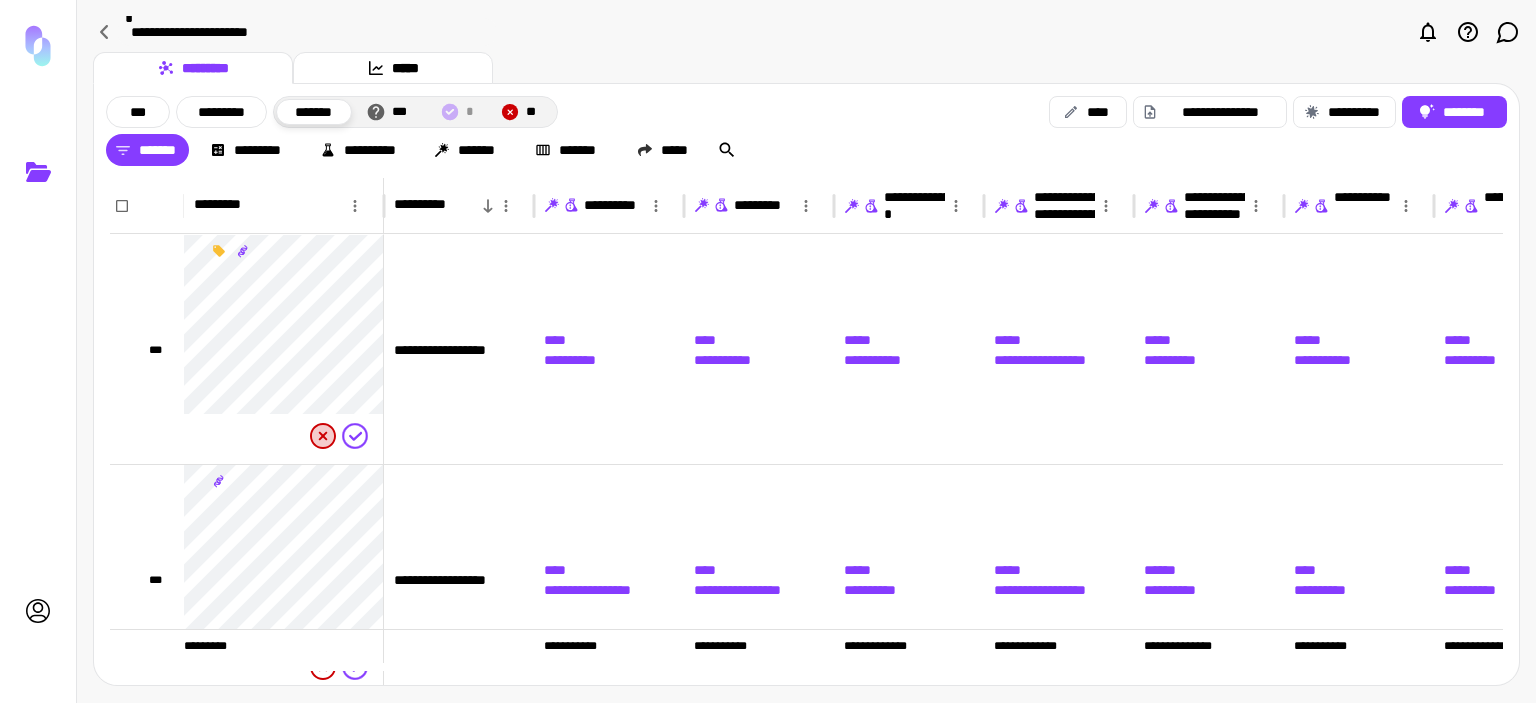 scroll, scrollTop: 0, scrollLeft: 0, axis: both 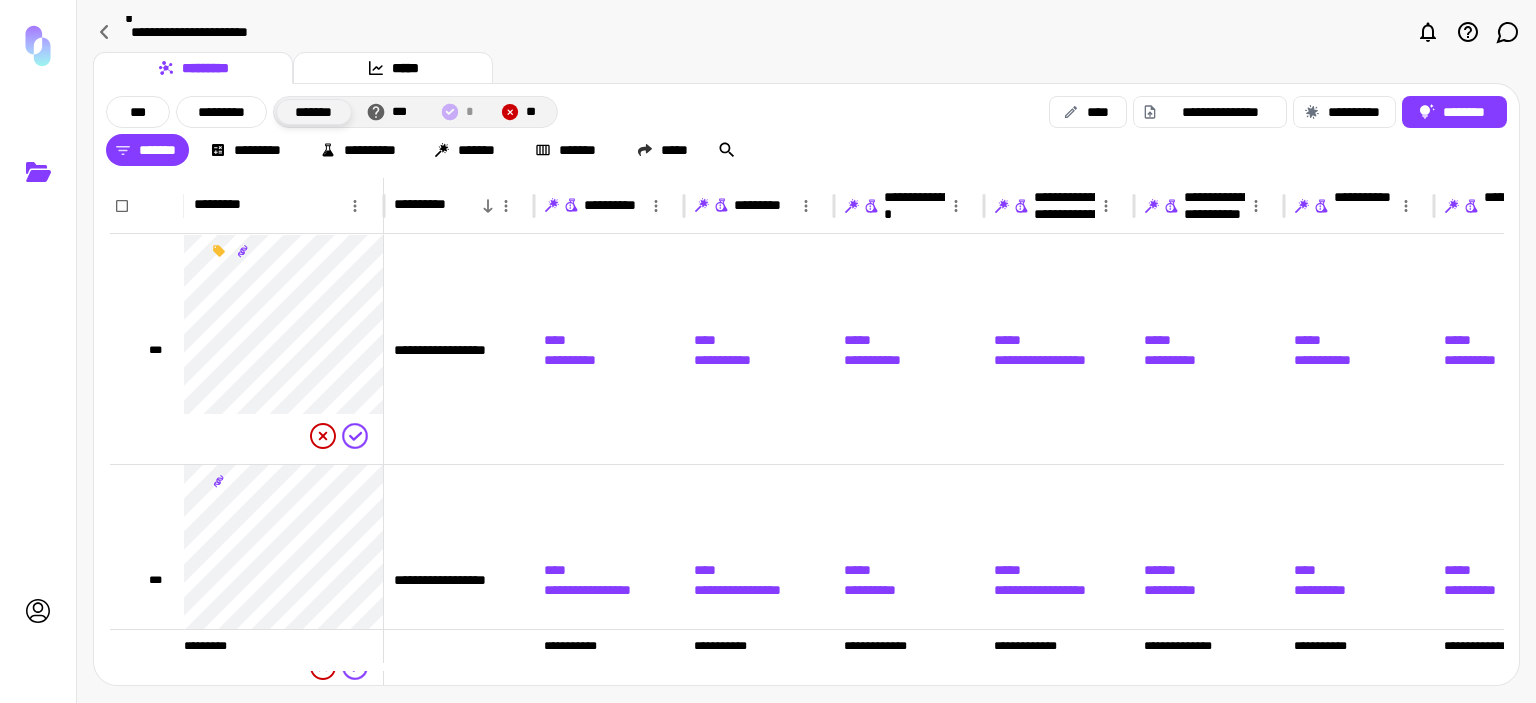 click on "*******" at bounding box center [314, 112] 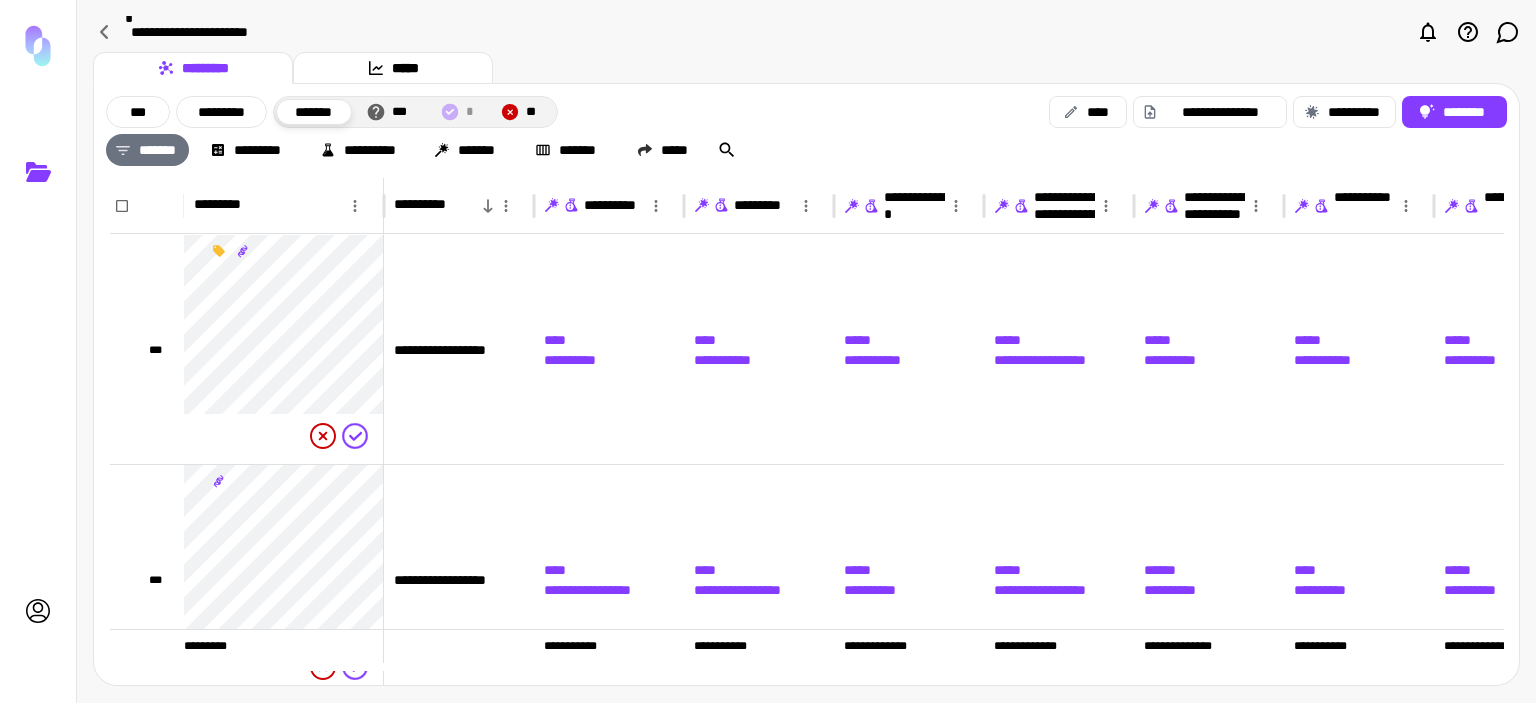 click on "*******" at bounding box center [147, 150] 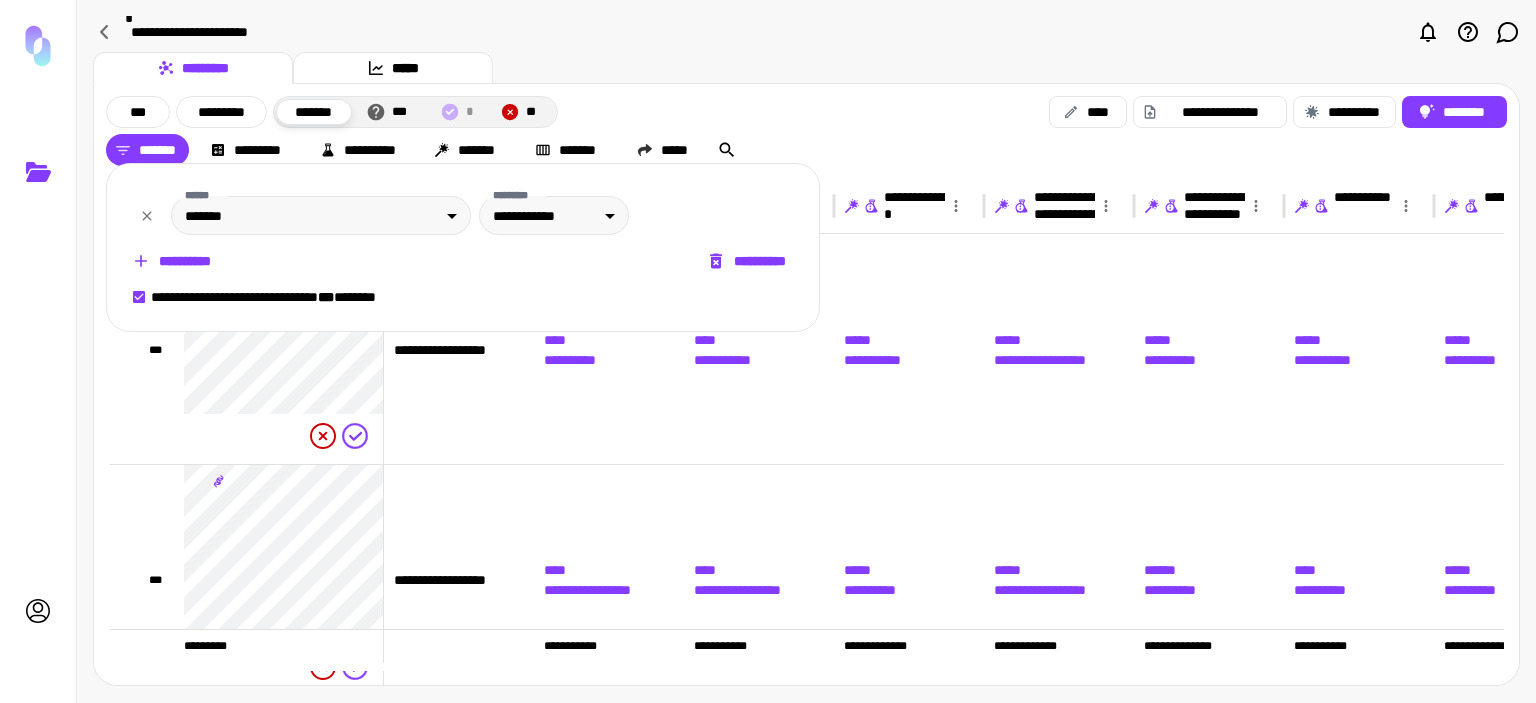 click on "**********" at bounding box center [748, 261] 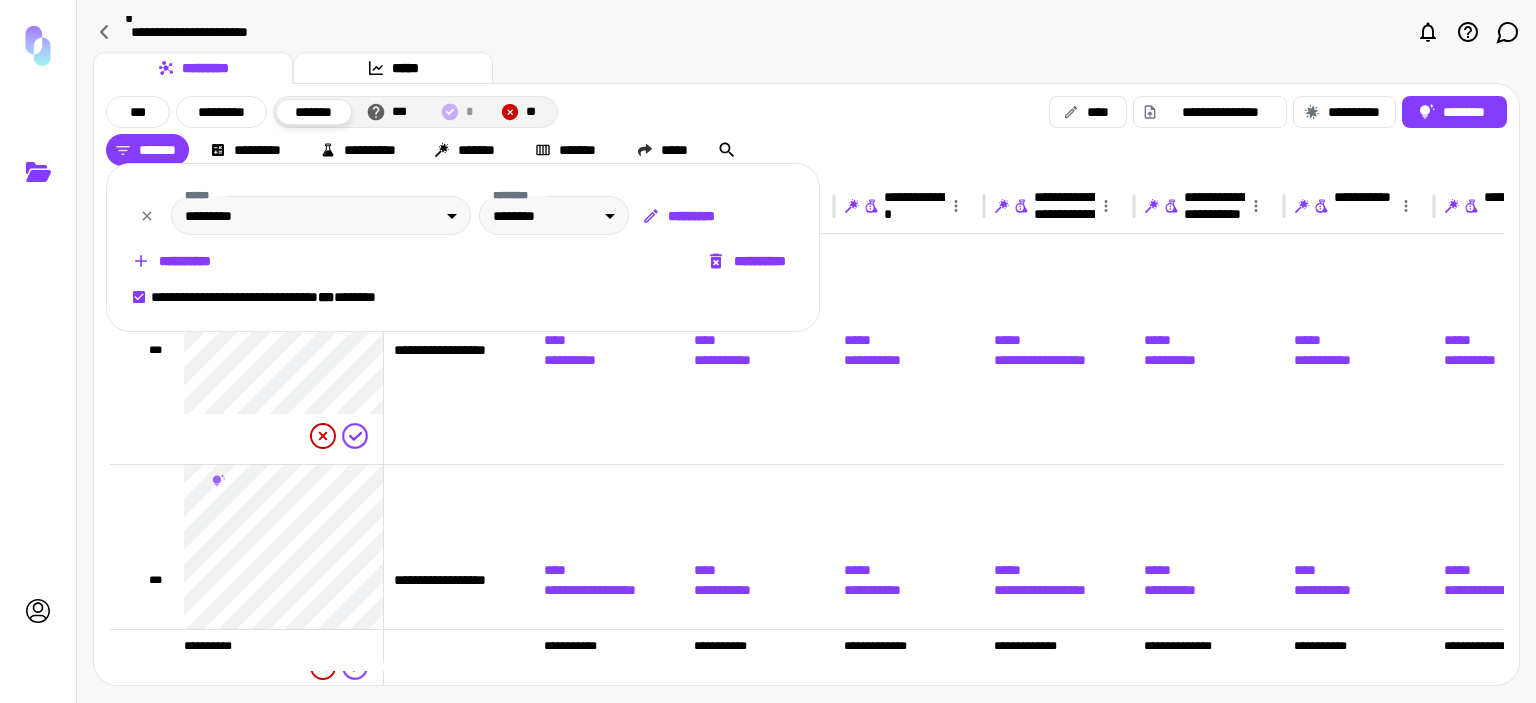 click at bounding box center (768, 351) 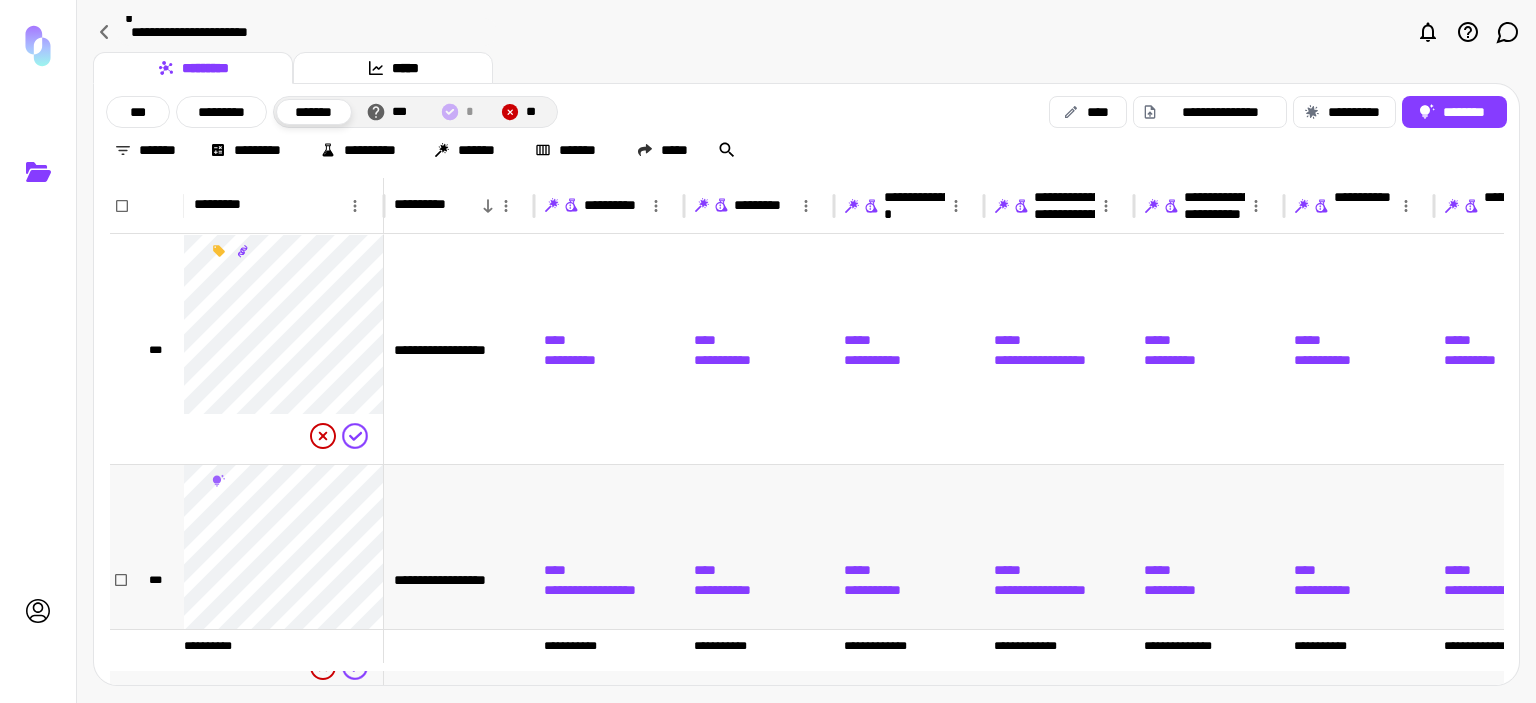 scroll, scrollTop: 100, scrollLeft: 0, axis: vertical 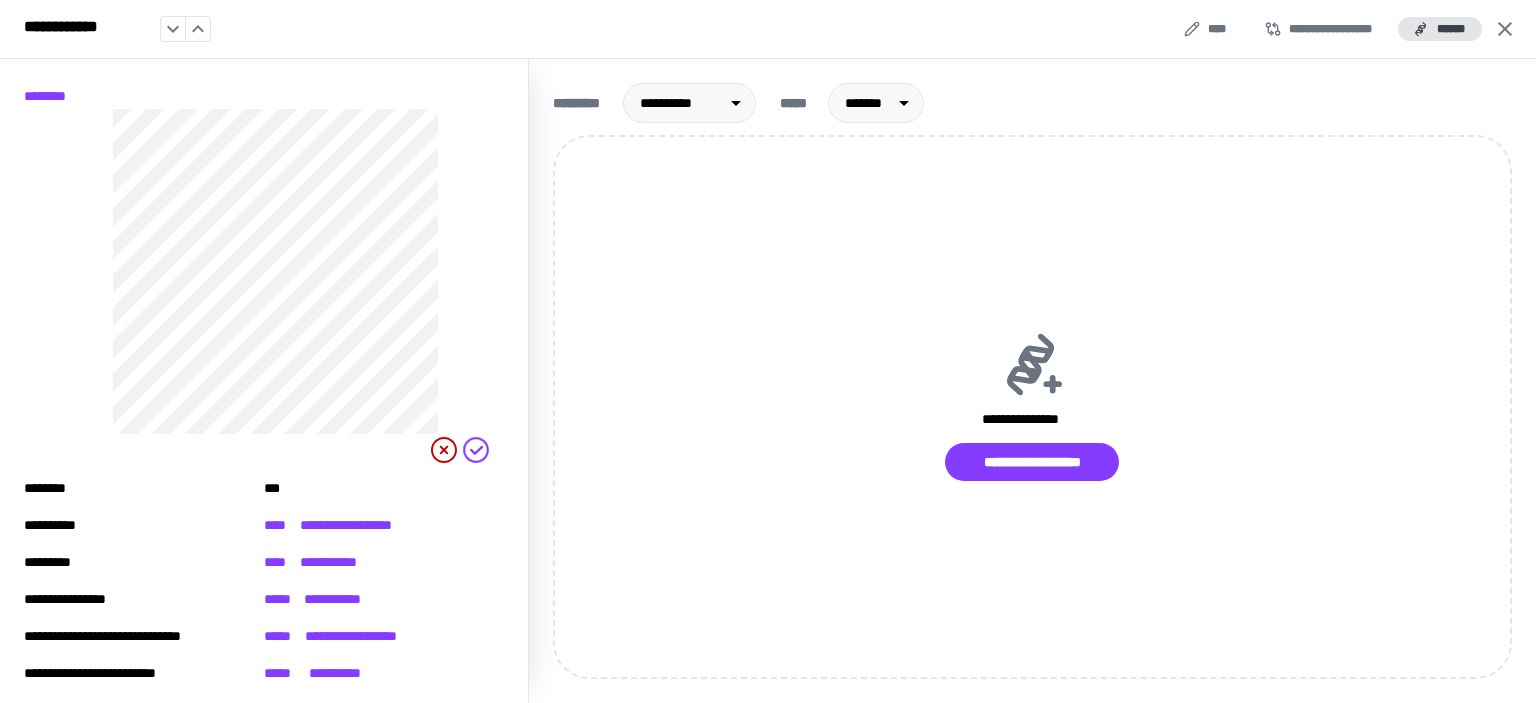 click 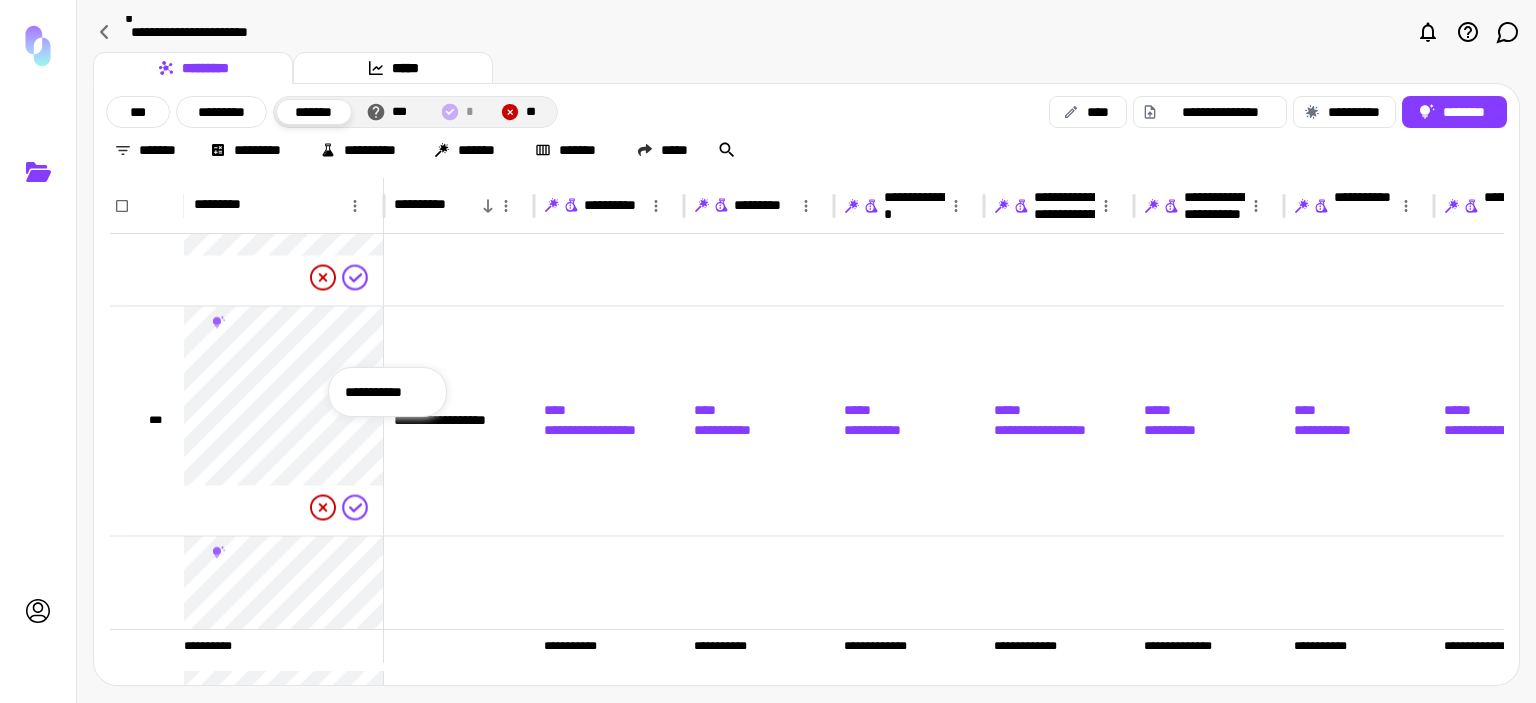 click on "**********" at bounding box center (387, 392) 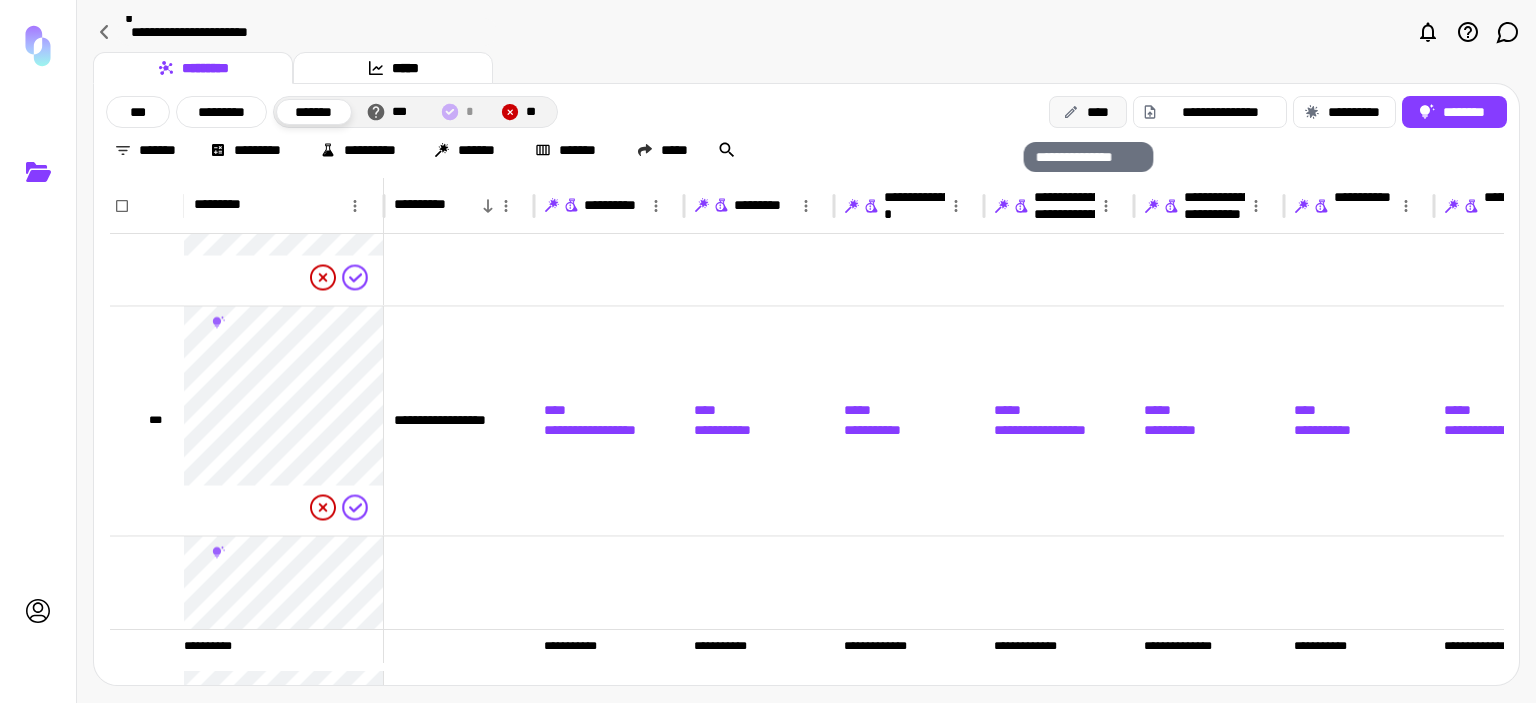 click on "****" at bounding box center (1088, 112) 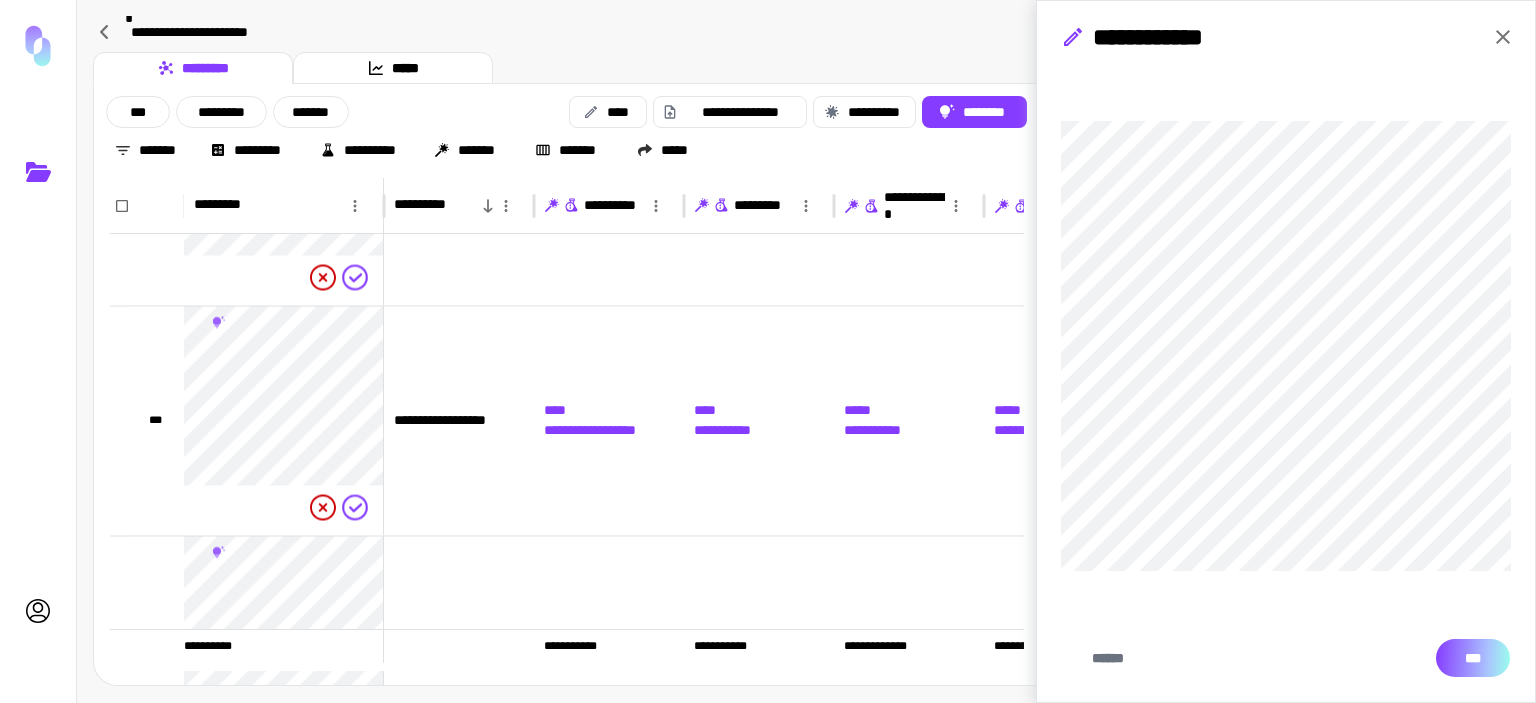click on "***" at bounding box center (1473, 658) 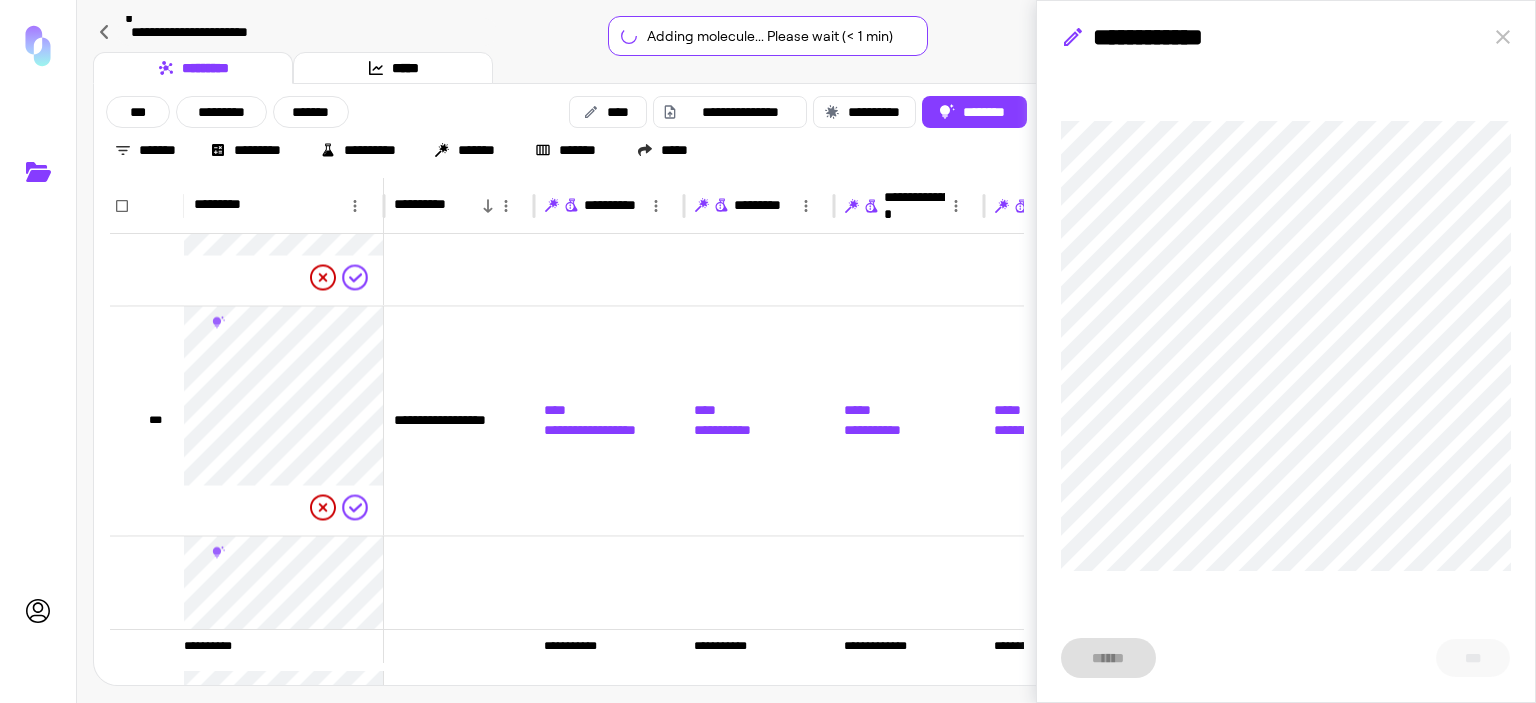 click on "**********" at bounding box center [1286, 39] 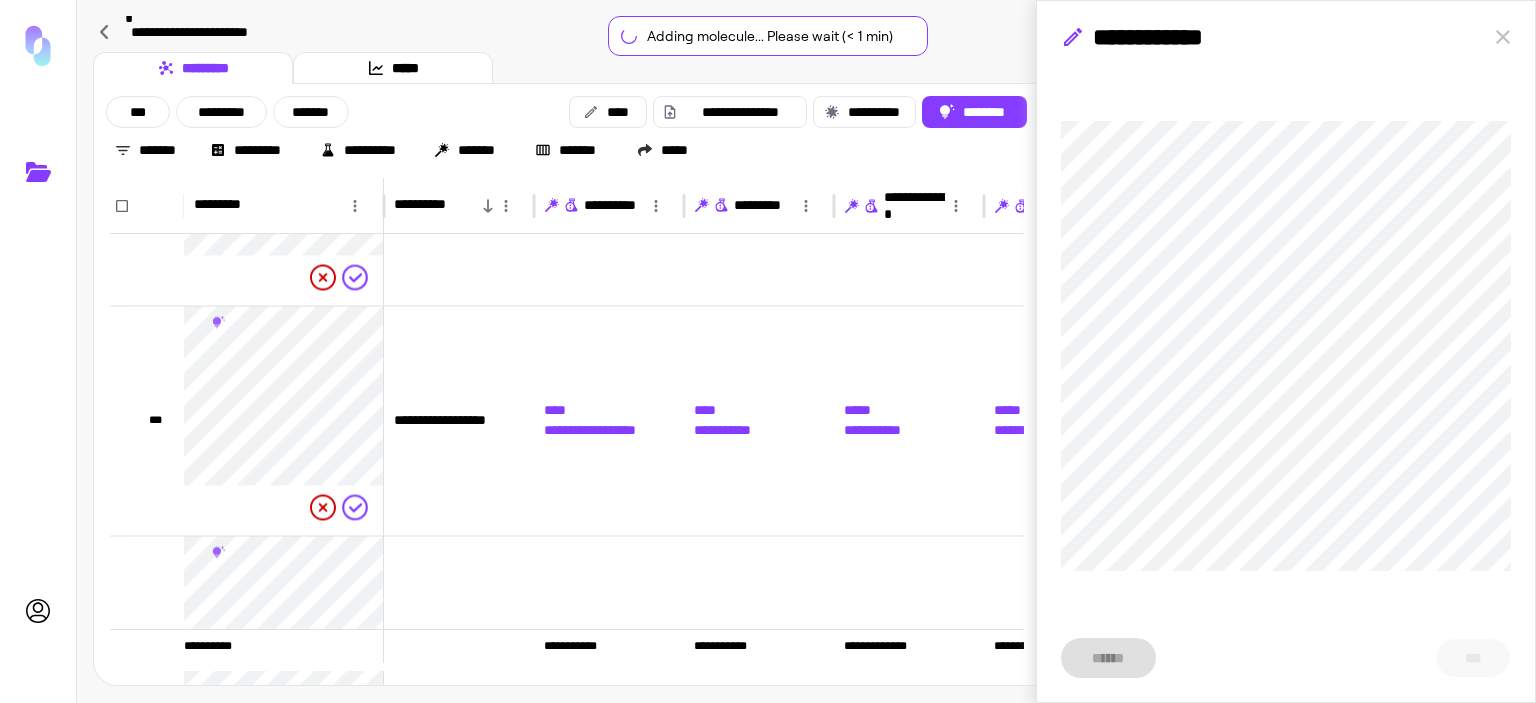 click on "********* *****" at bounding box center (806, 68) 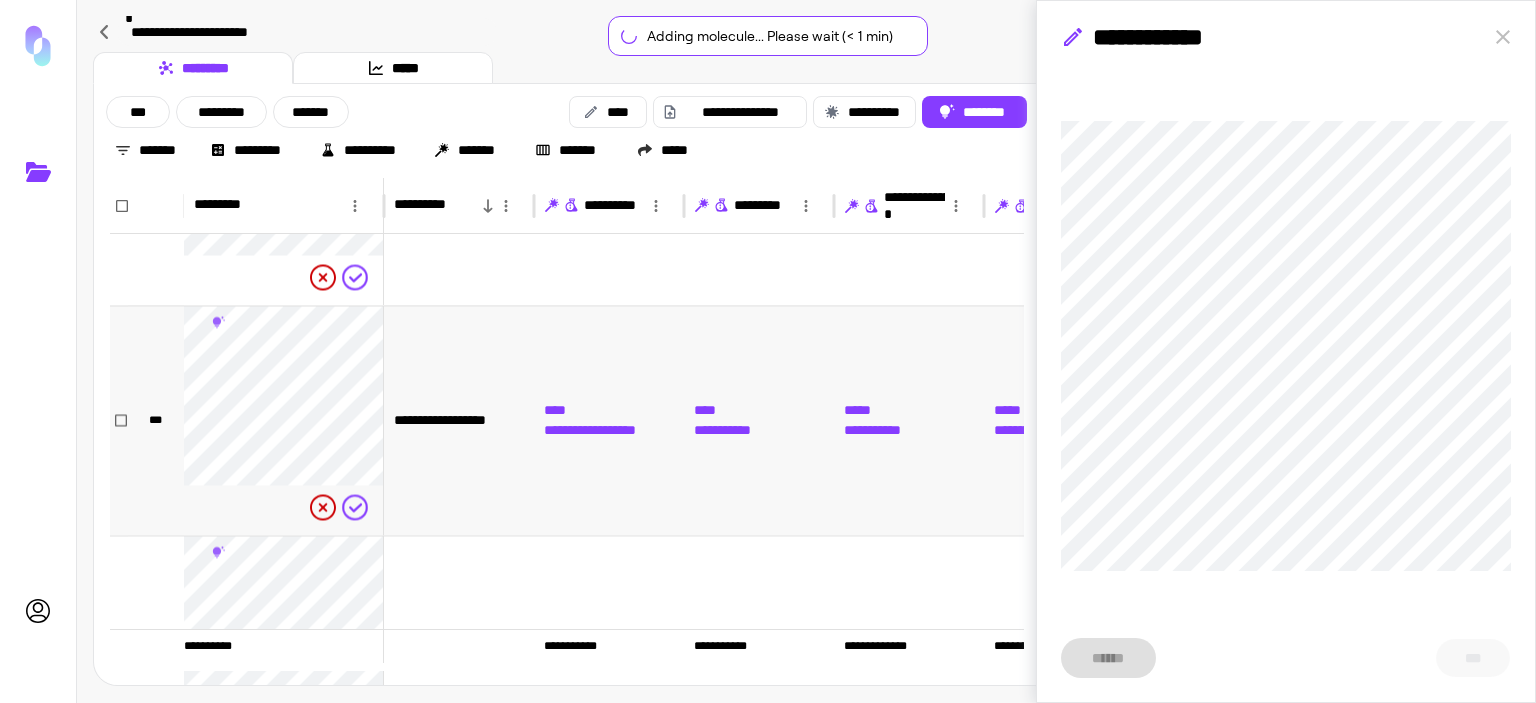 scroll, scrollTop: 2077, scrollLeft: 0, axis: vertical 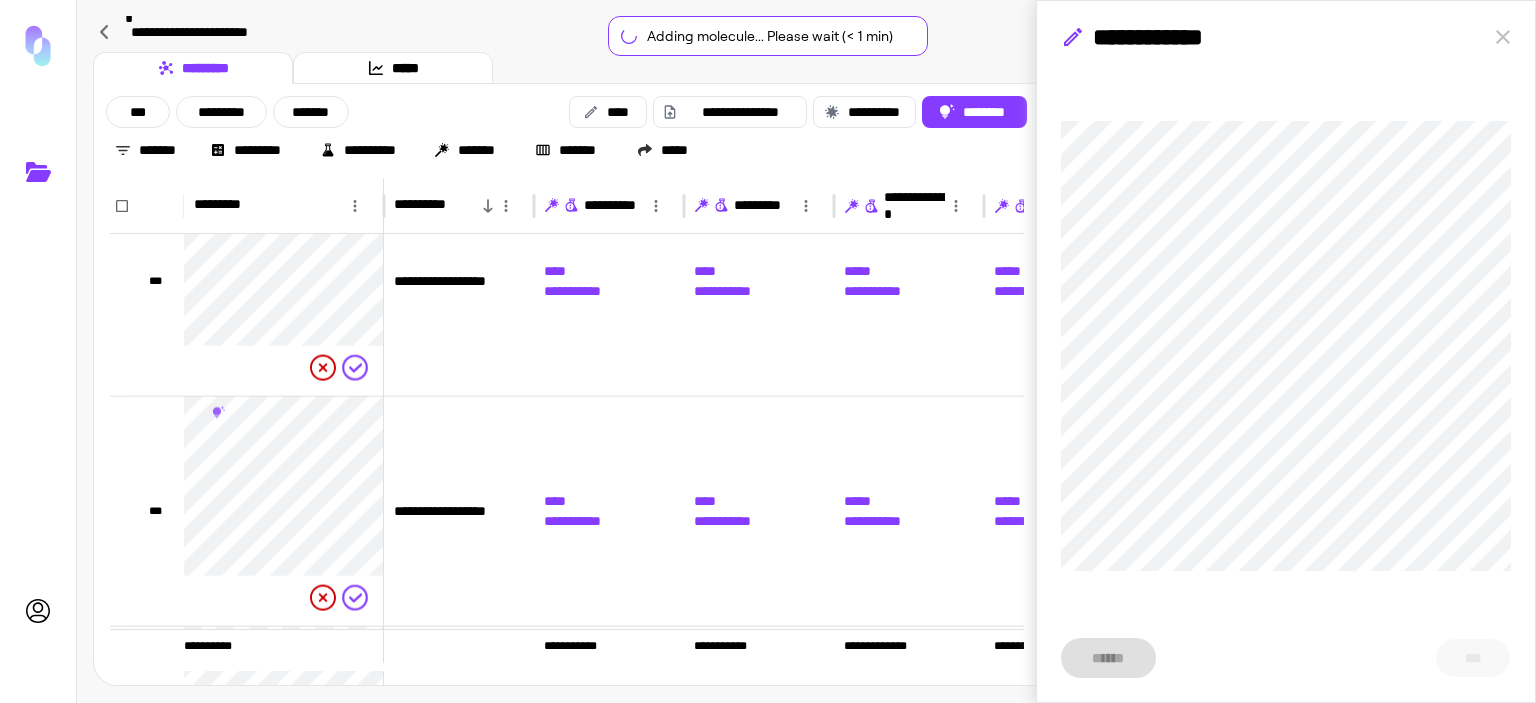 click on "**********" at bounding box center [1286, 39] 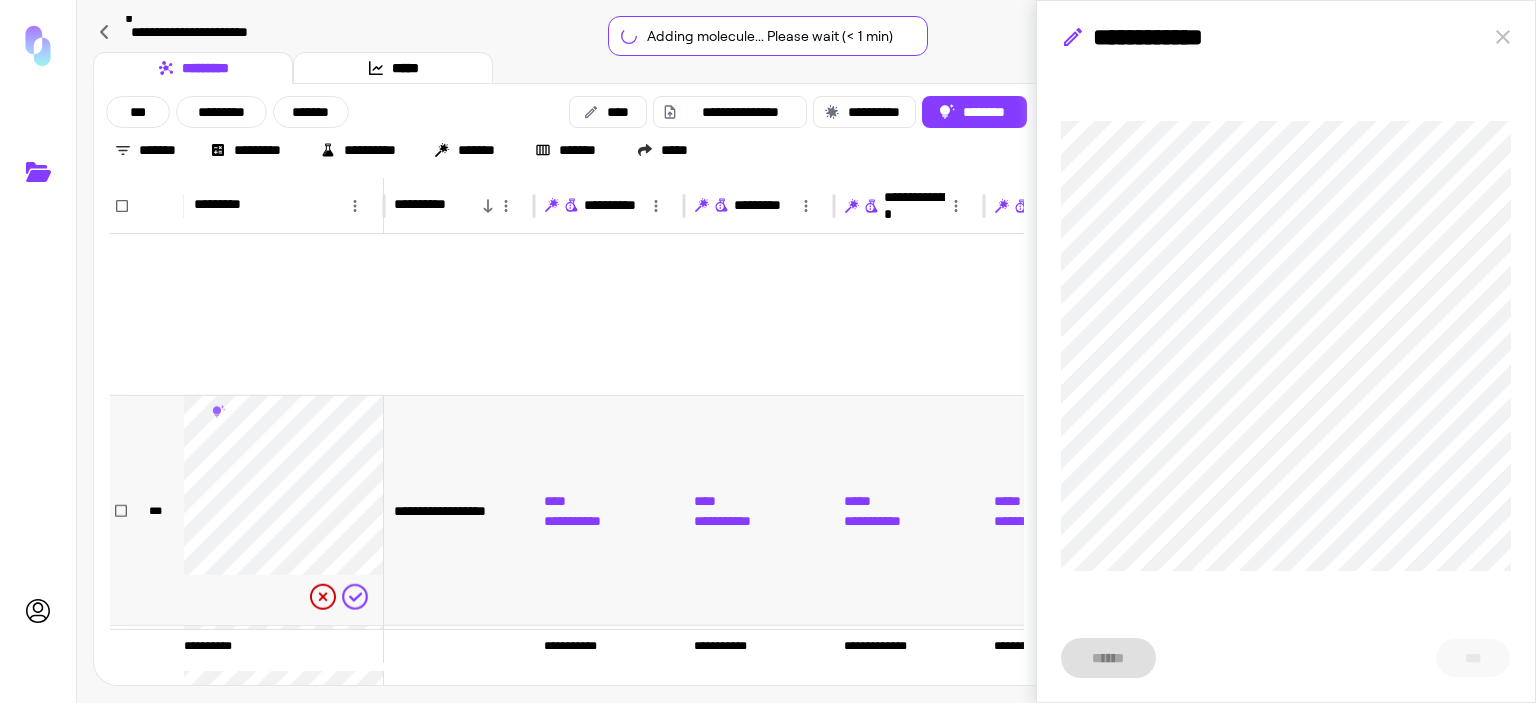 scroll, scrollTop: 2847, scrollLeft: 0, axis: vertical 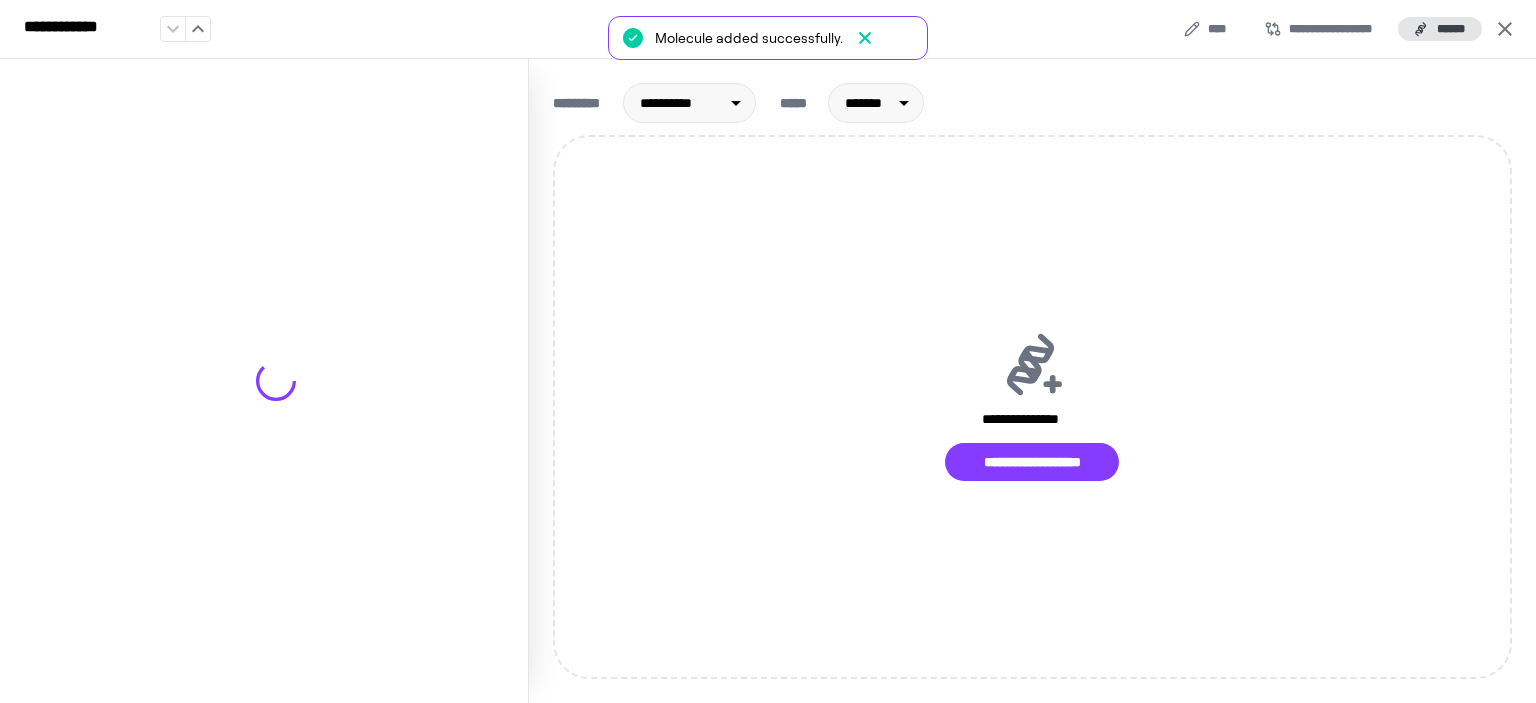 click 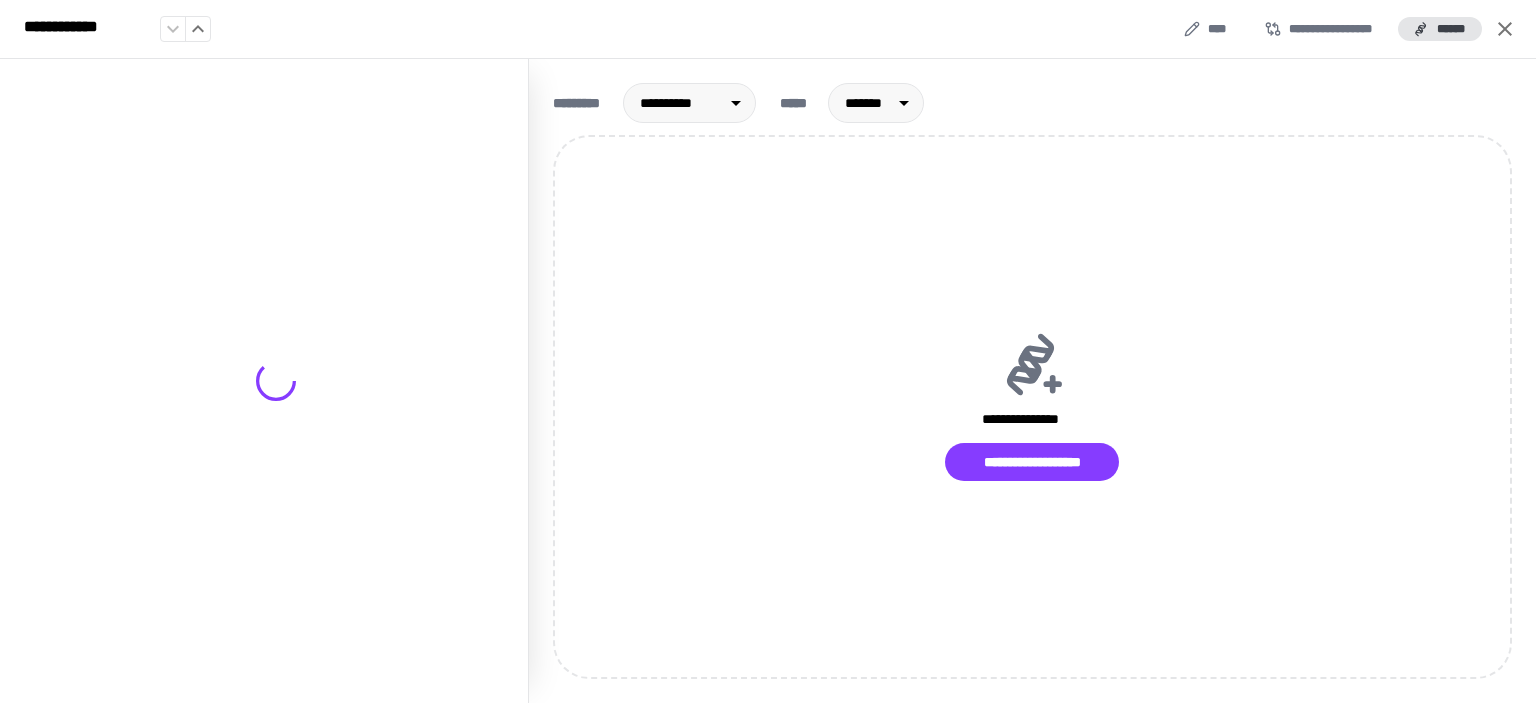 click 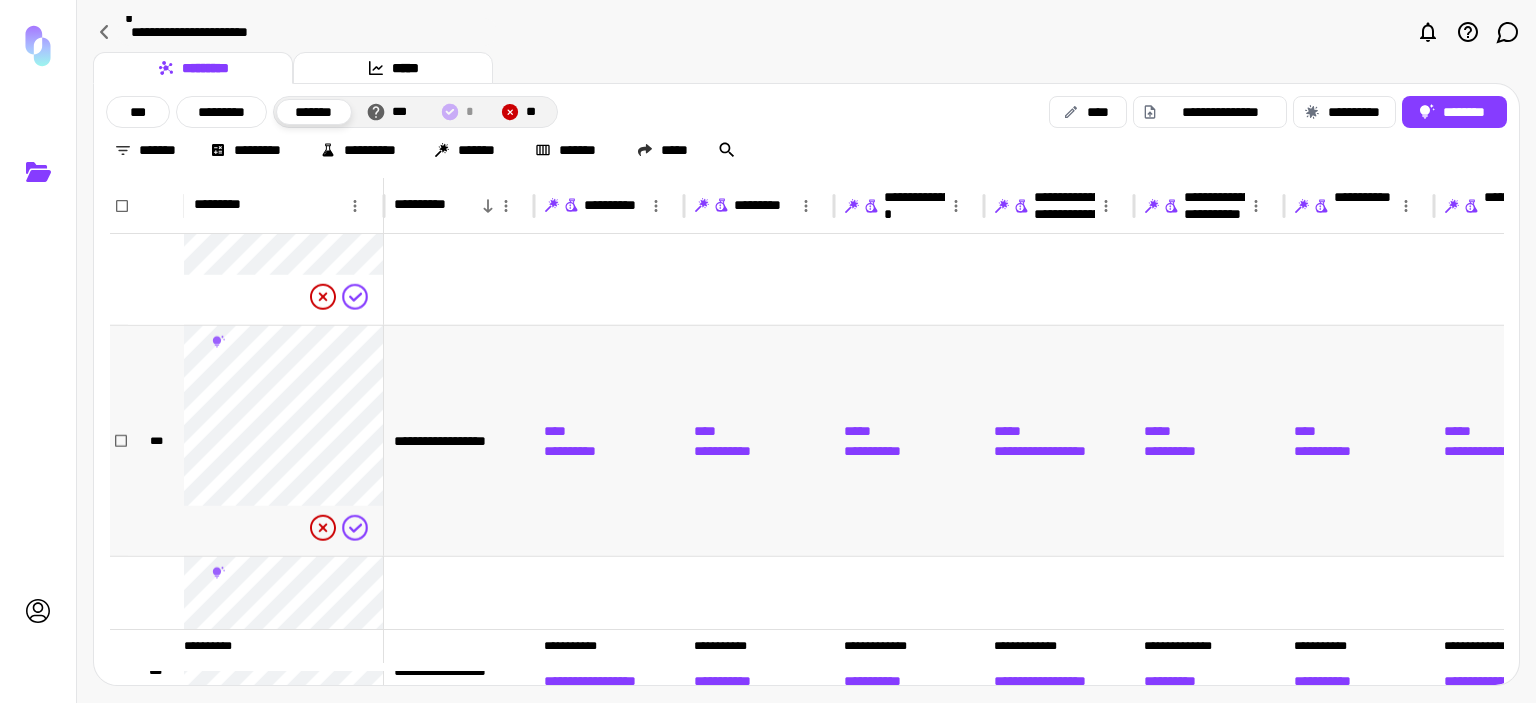 scroll, scrollTop: 3100, scrollLeft: 0, axis: vertical 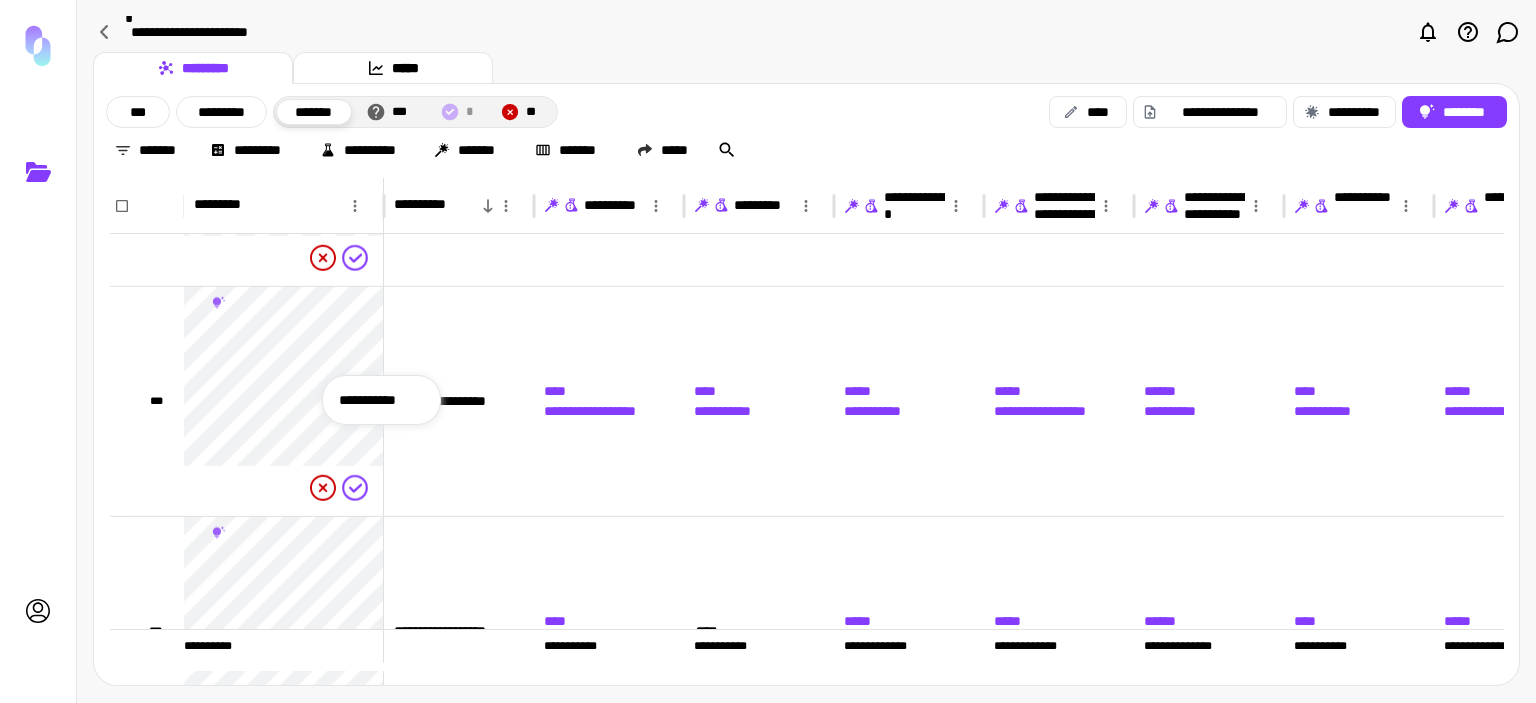 click at bounding box center (768, 351) 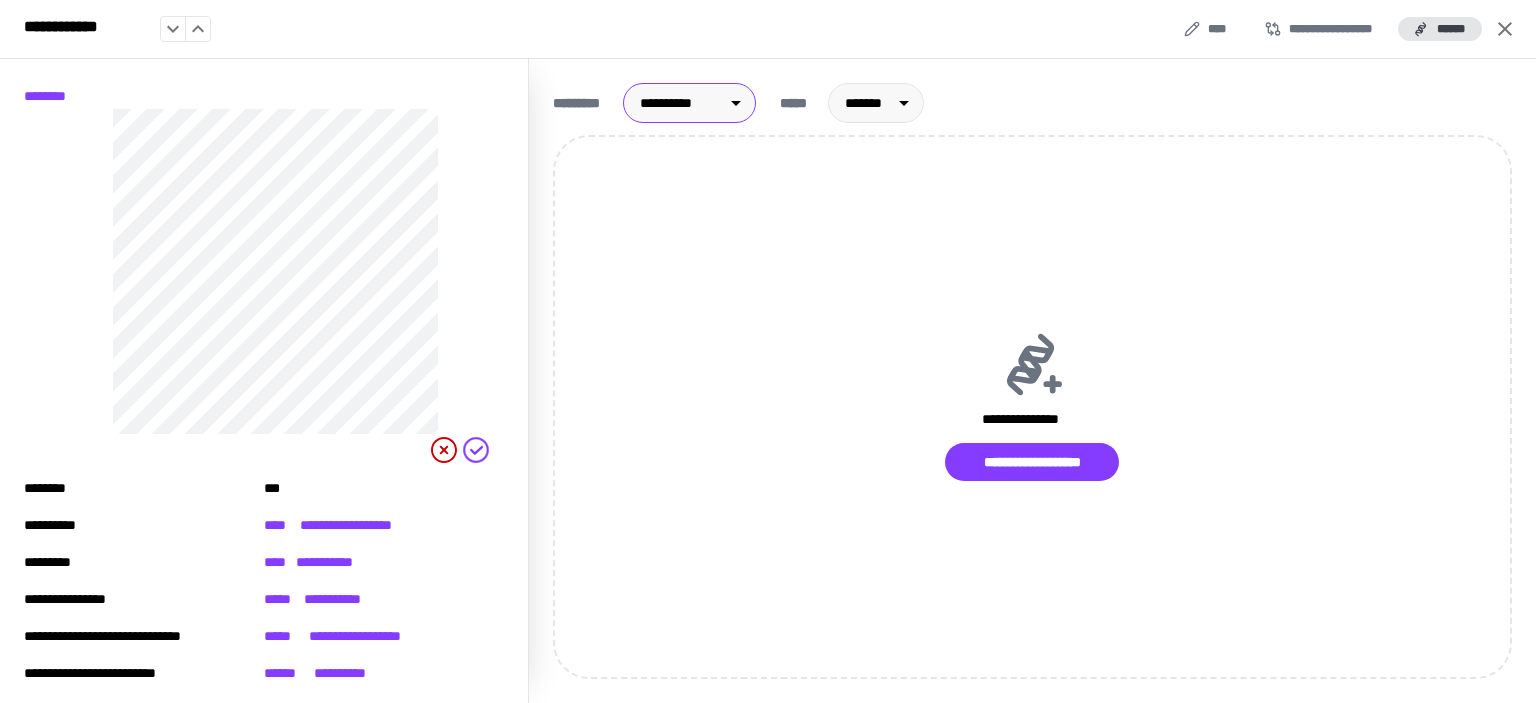 click on "**********" at bounding box center (768, 351) 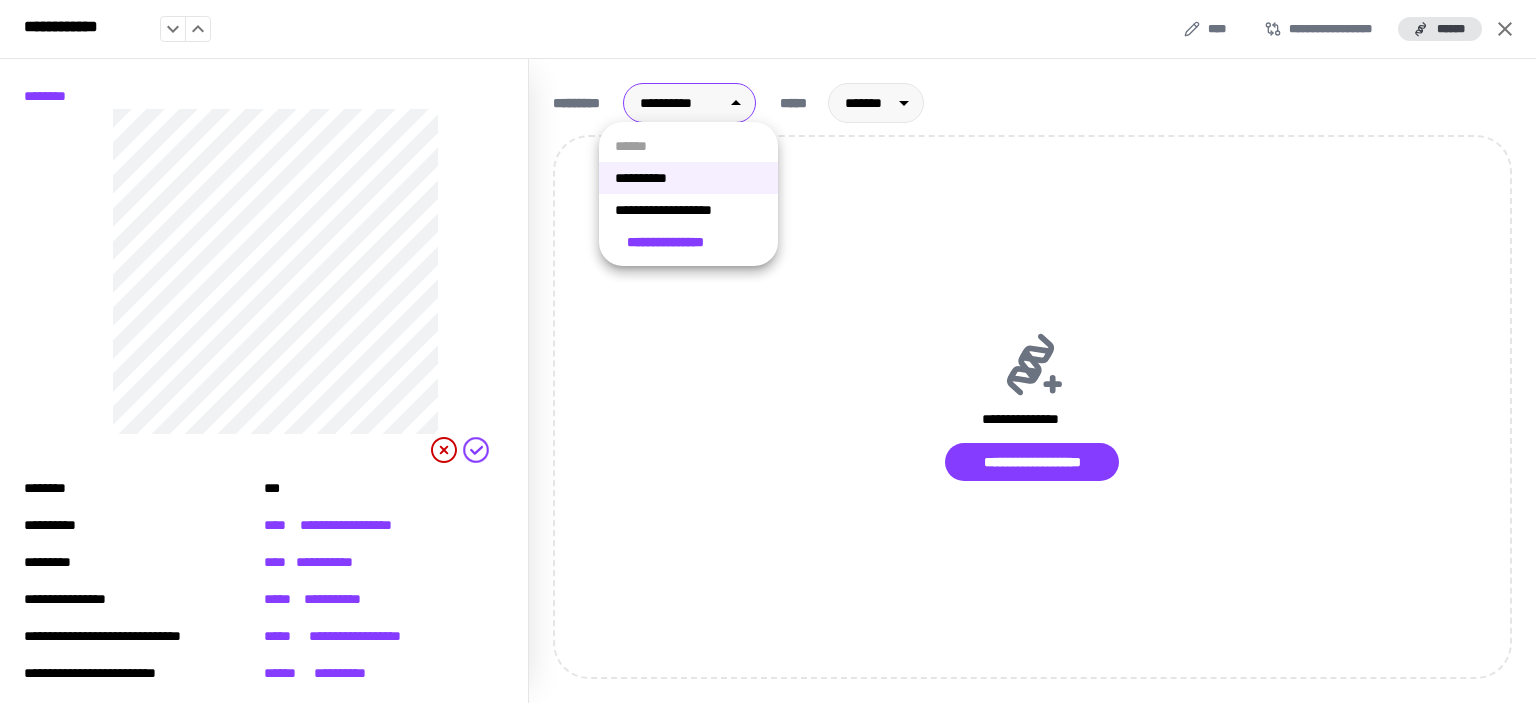 click on "**********" at bounding box center [688, 210] 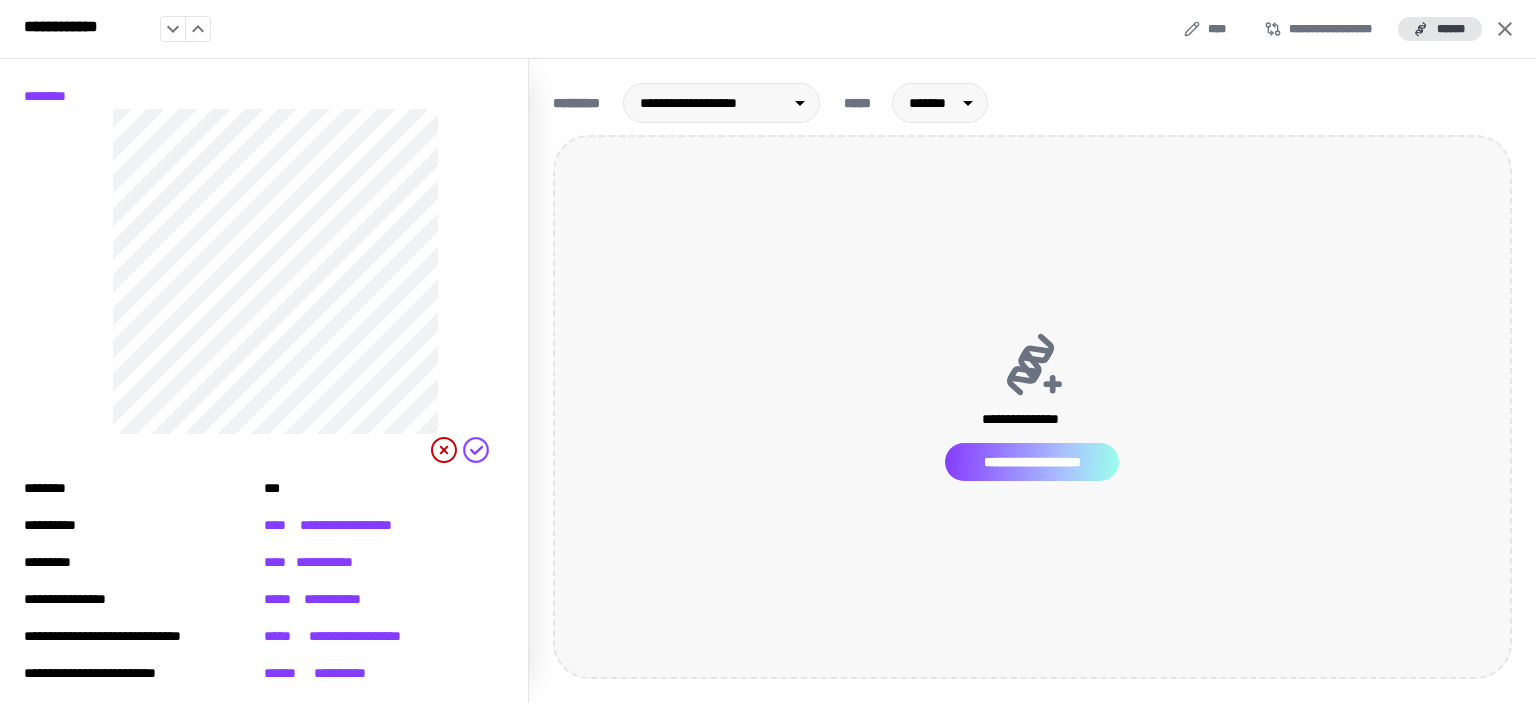 click on "**********" at bounding box center (1032, 462) 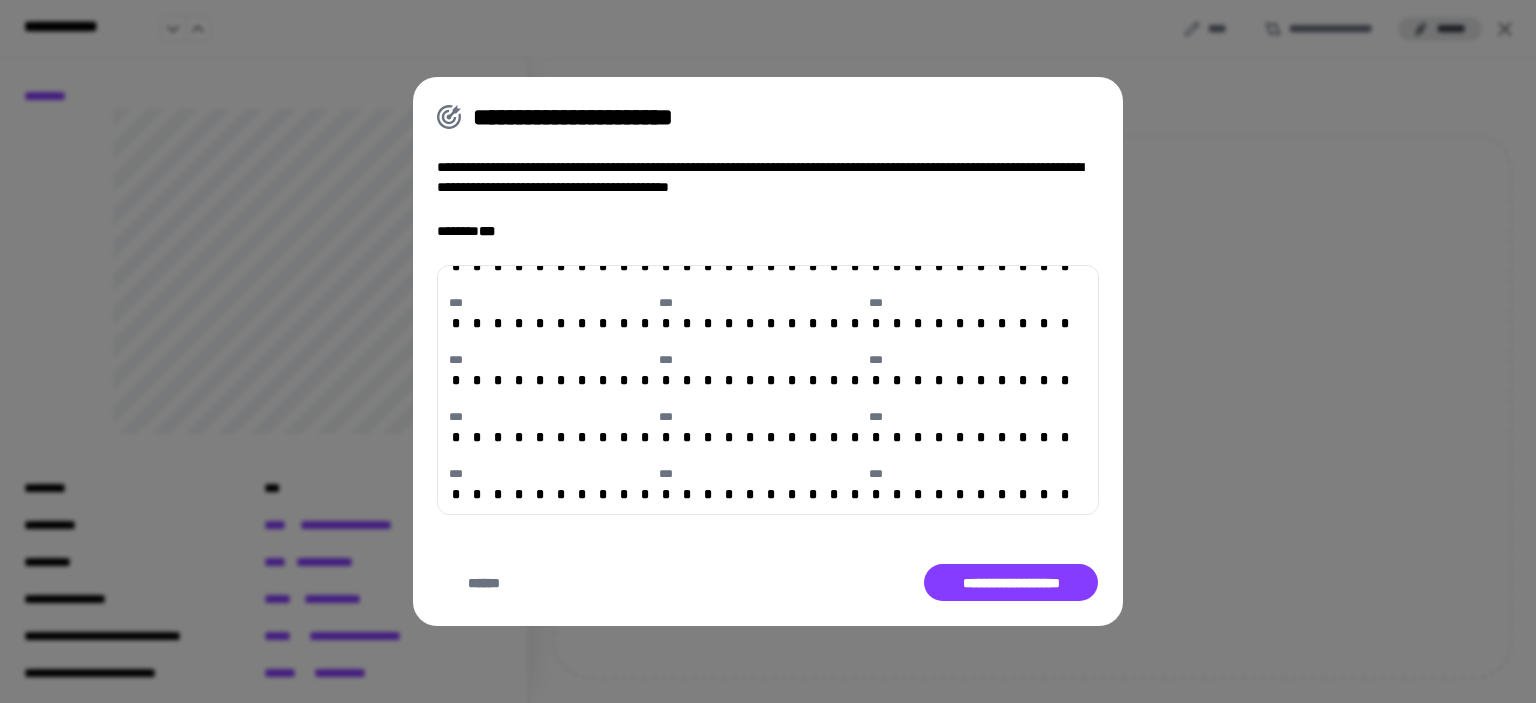 scroll, scrollTop: 1100, scrollLeft: 0, axis: vertical 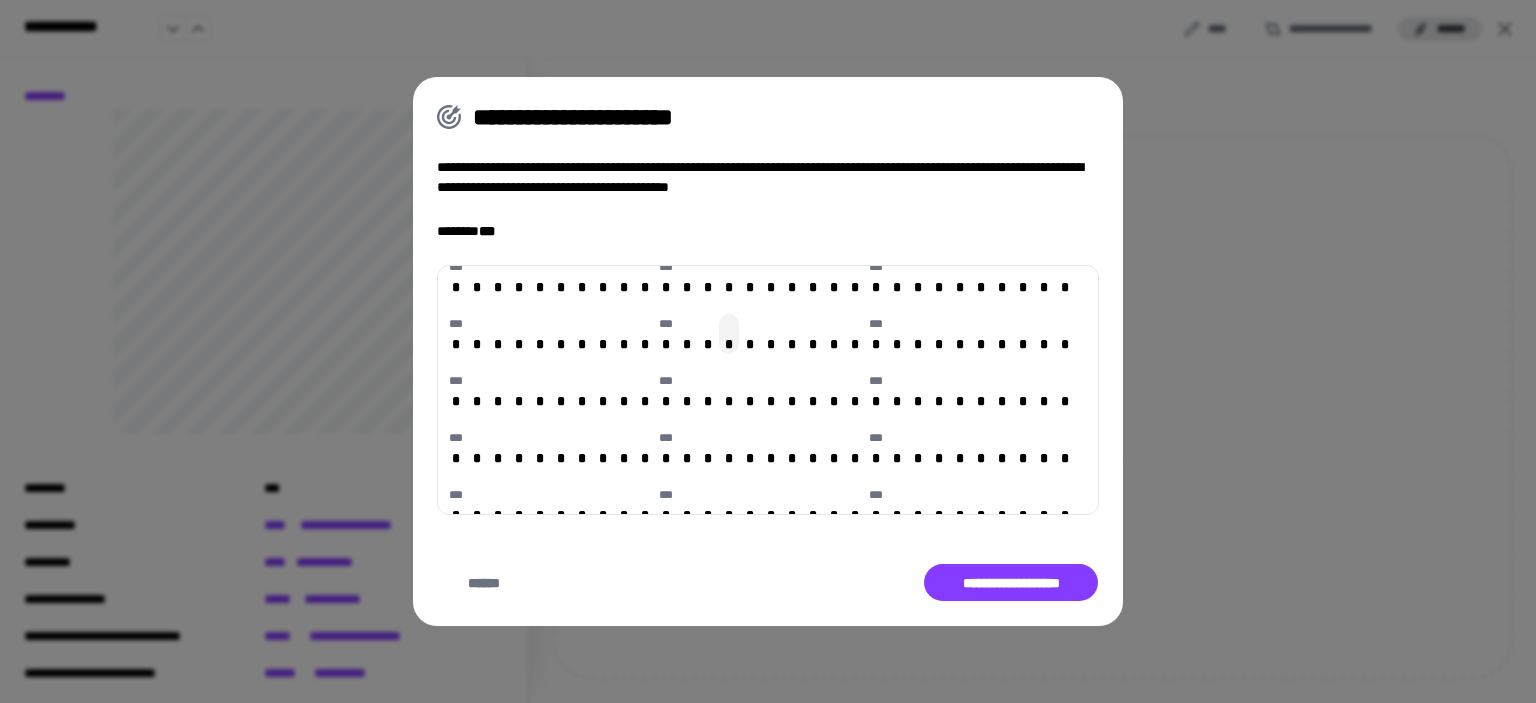 click on "*" at bounding box center (729, 344) 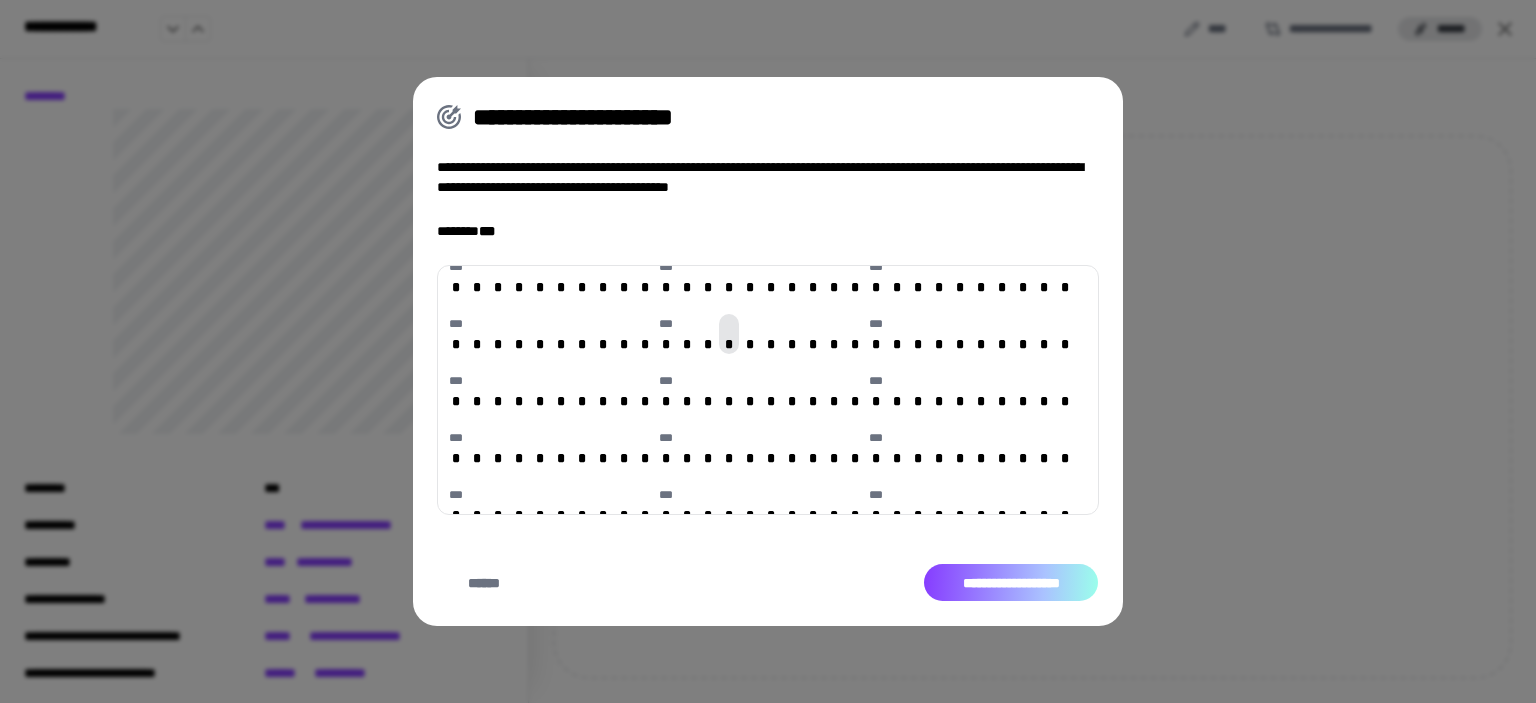 click on "**********" at bounding box center [1011, 583] 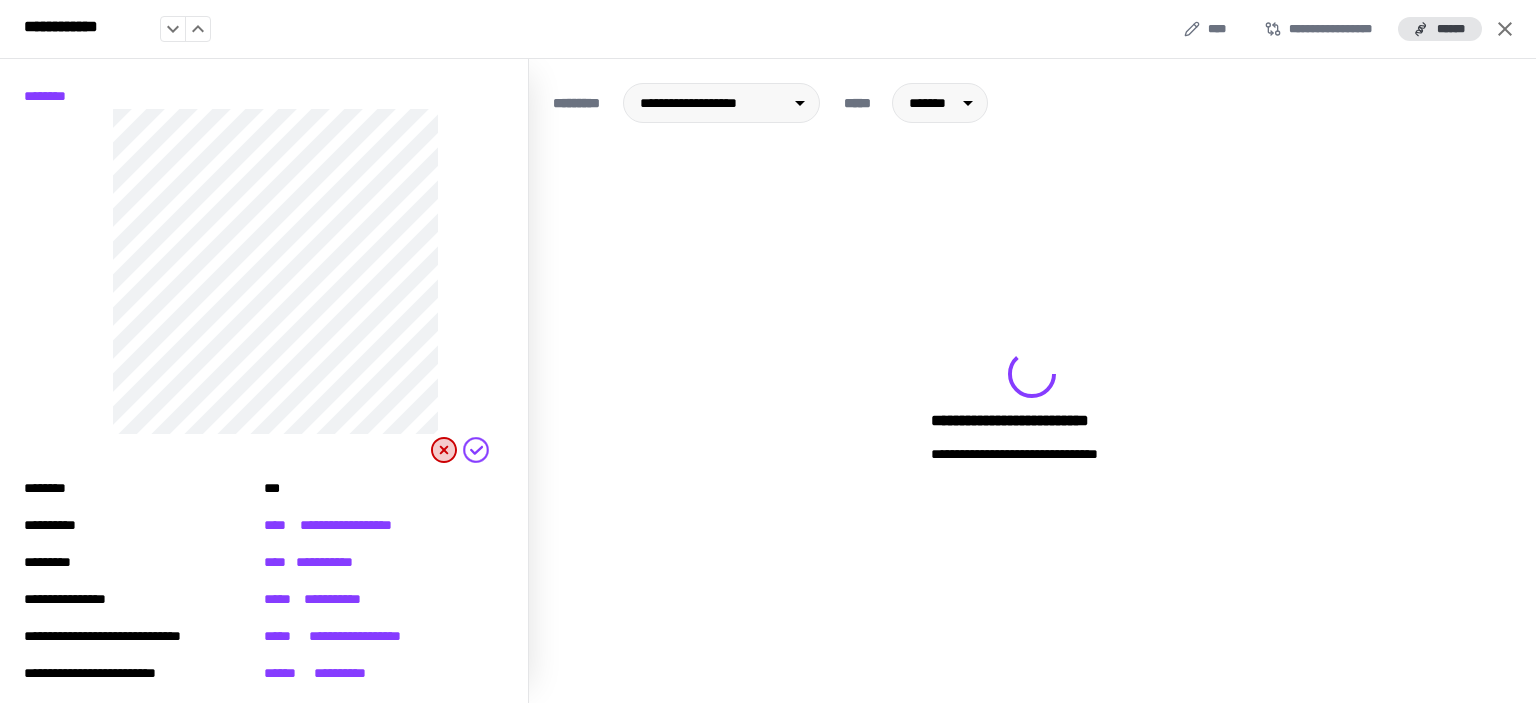 click 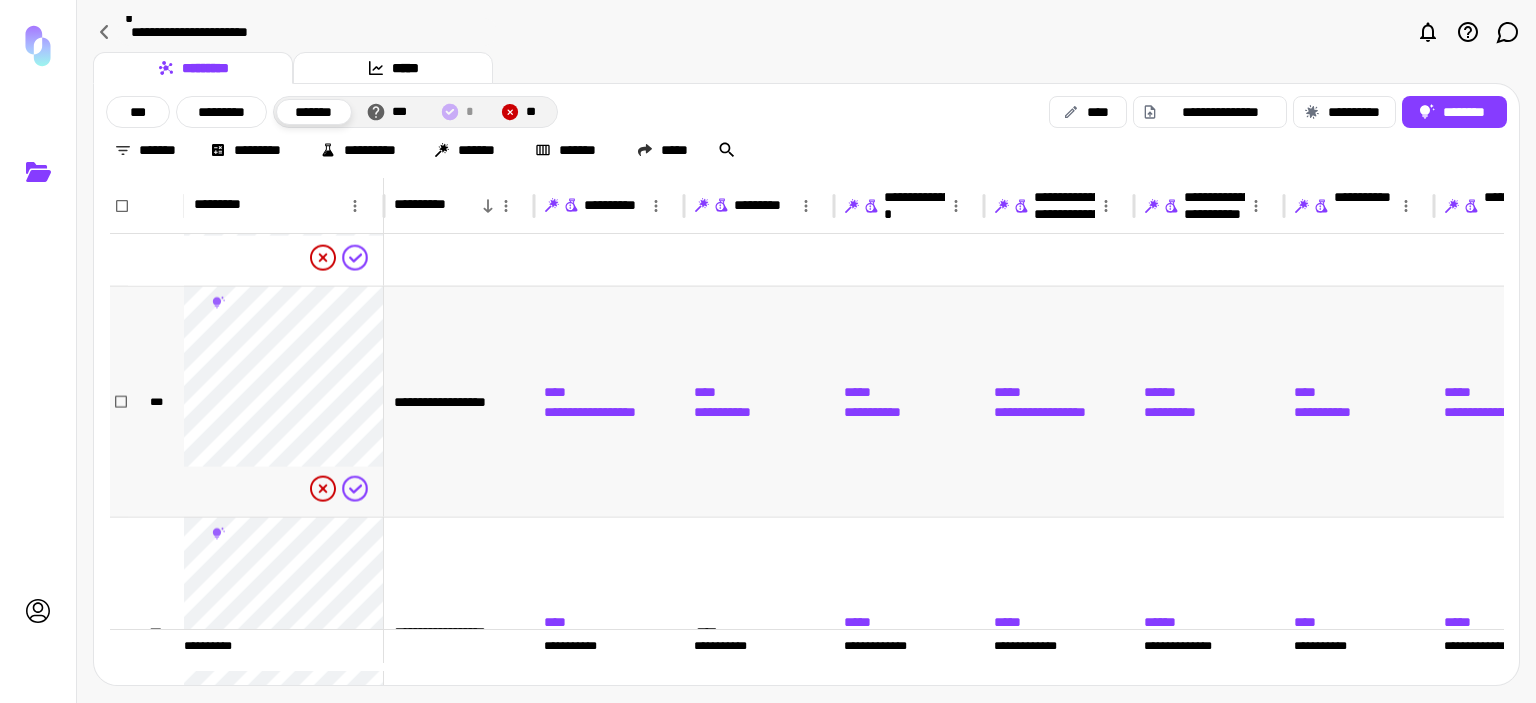 scroll, scrollTop: 2900, scrollLeft: 0, axis: vertical 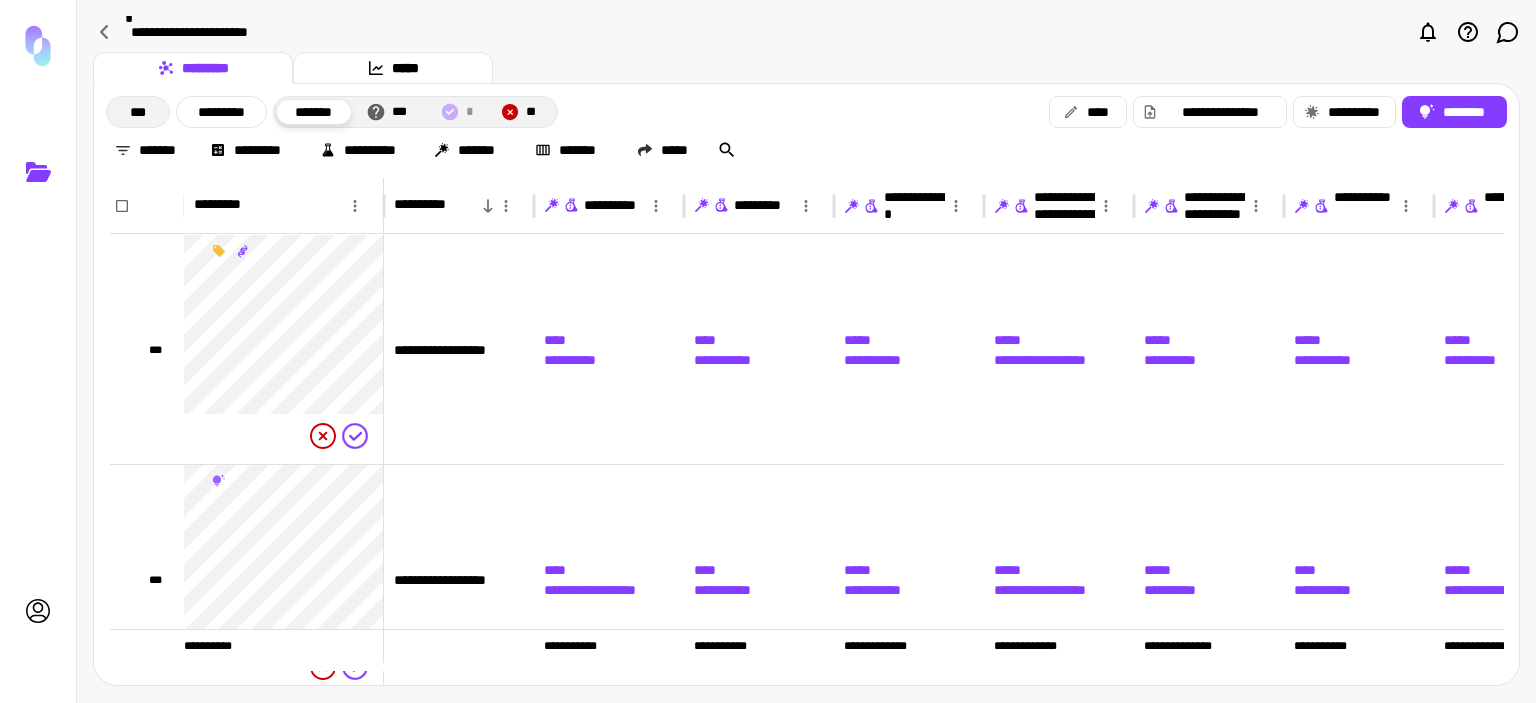 click on "***" at bounding box center (138, 112) 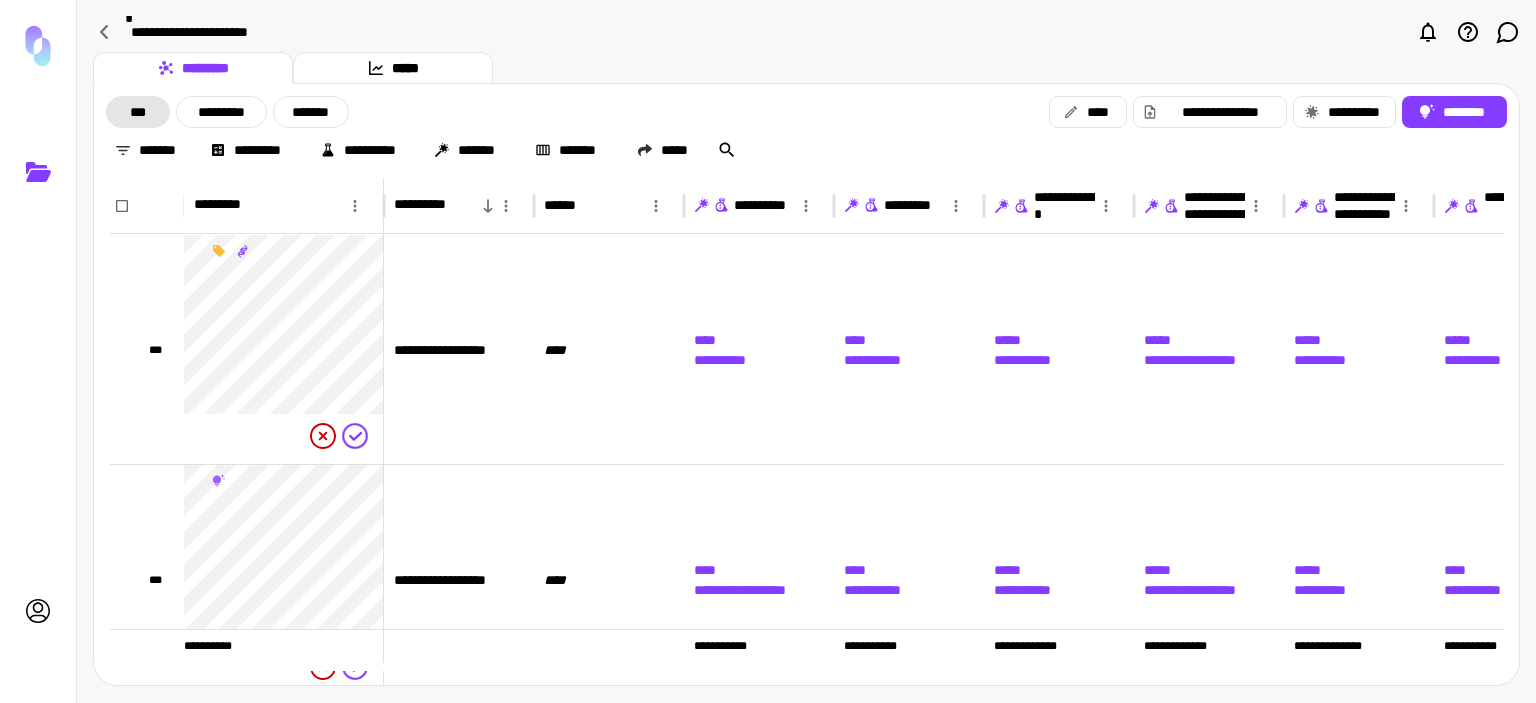 click 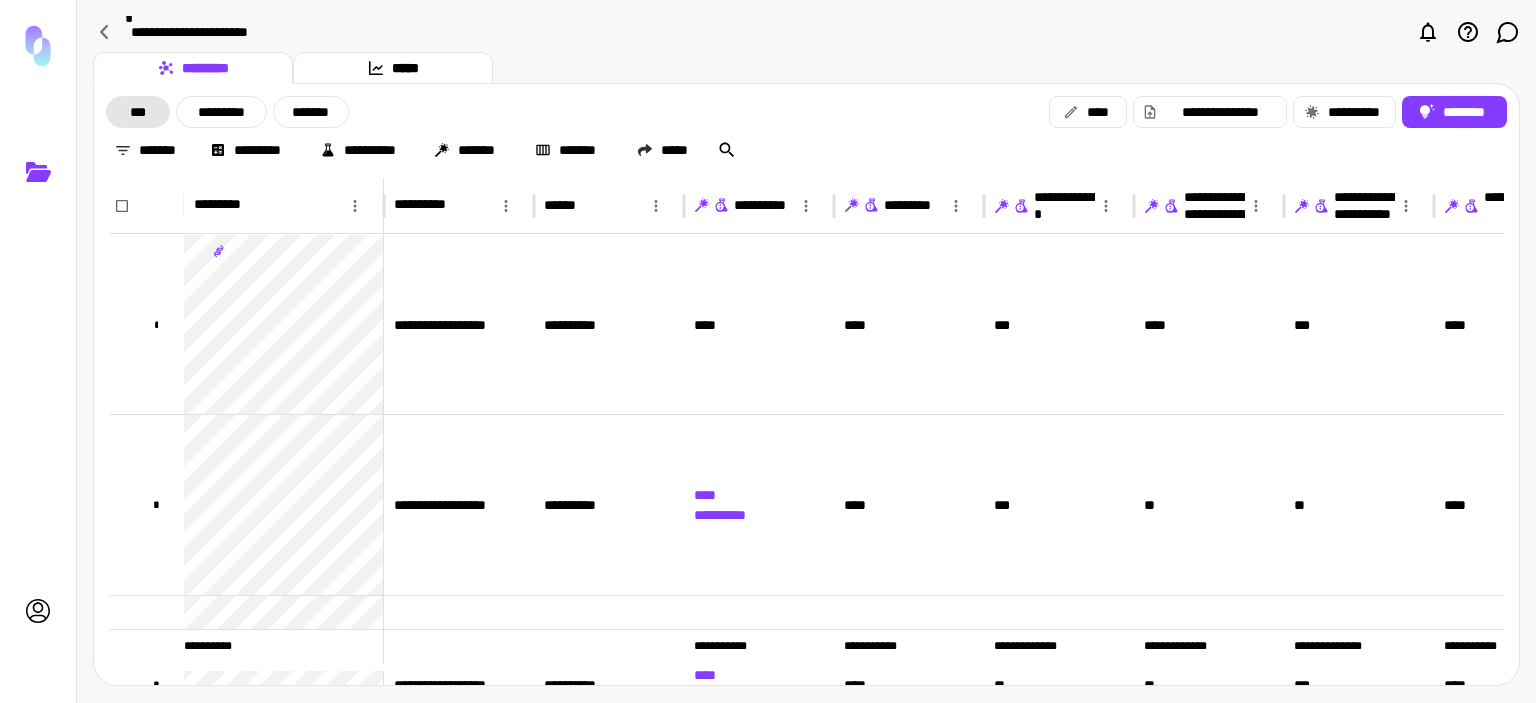 click 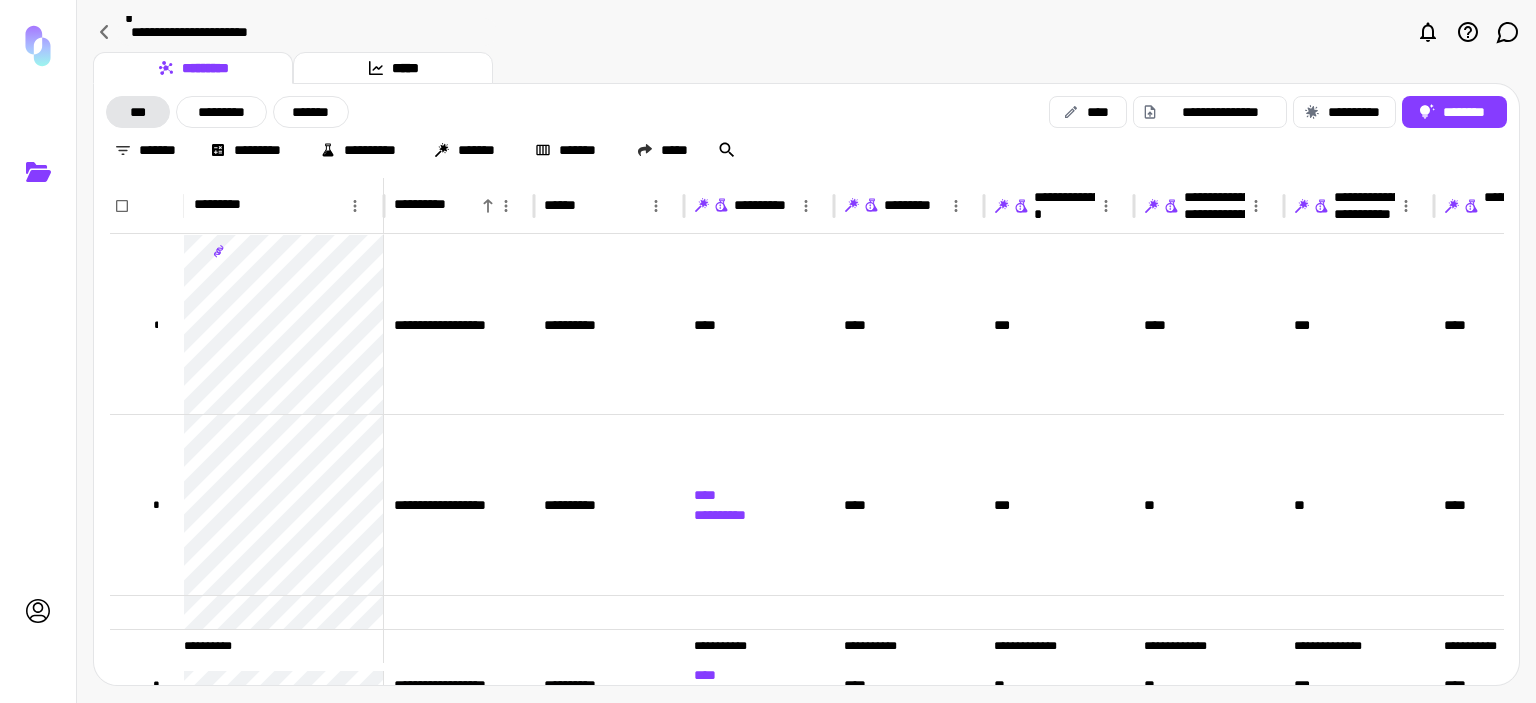 click 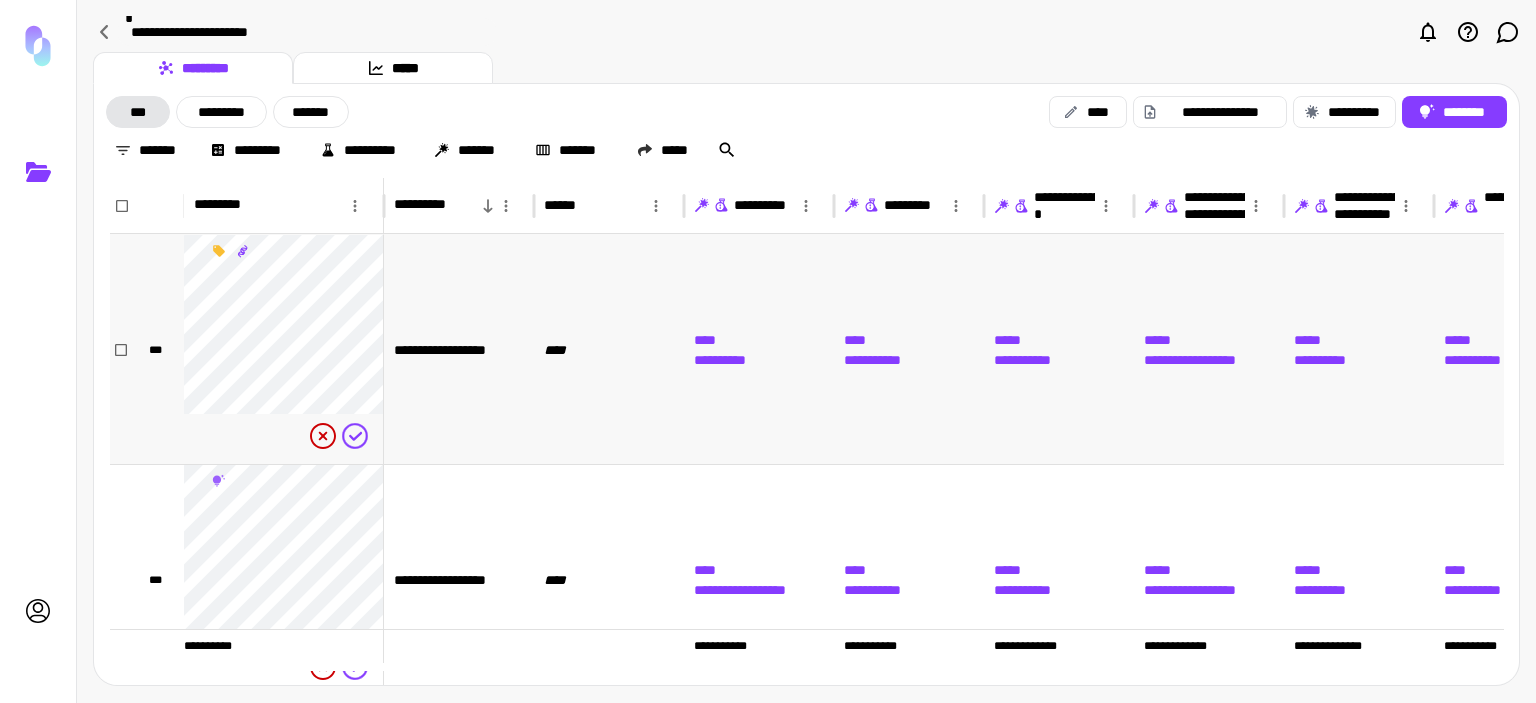 scroll, scrollTop: 100, scrollLeft: 0, axis: vertical 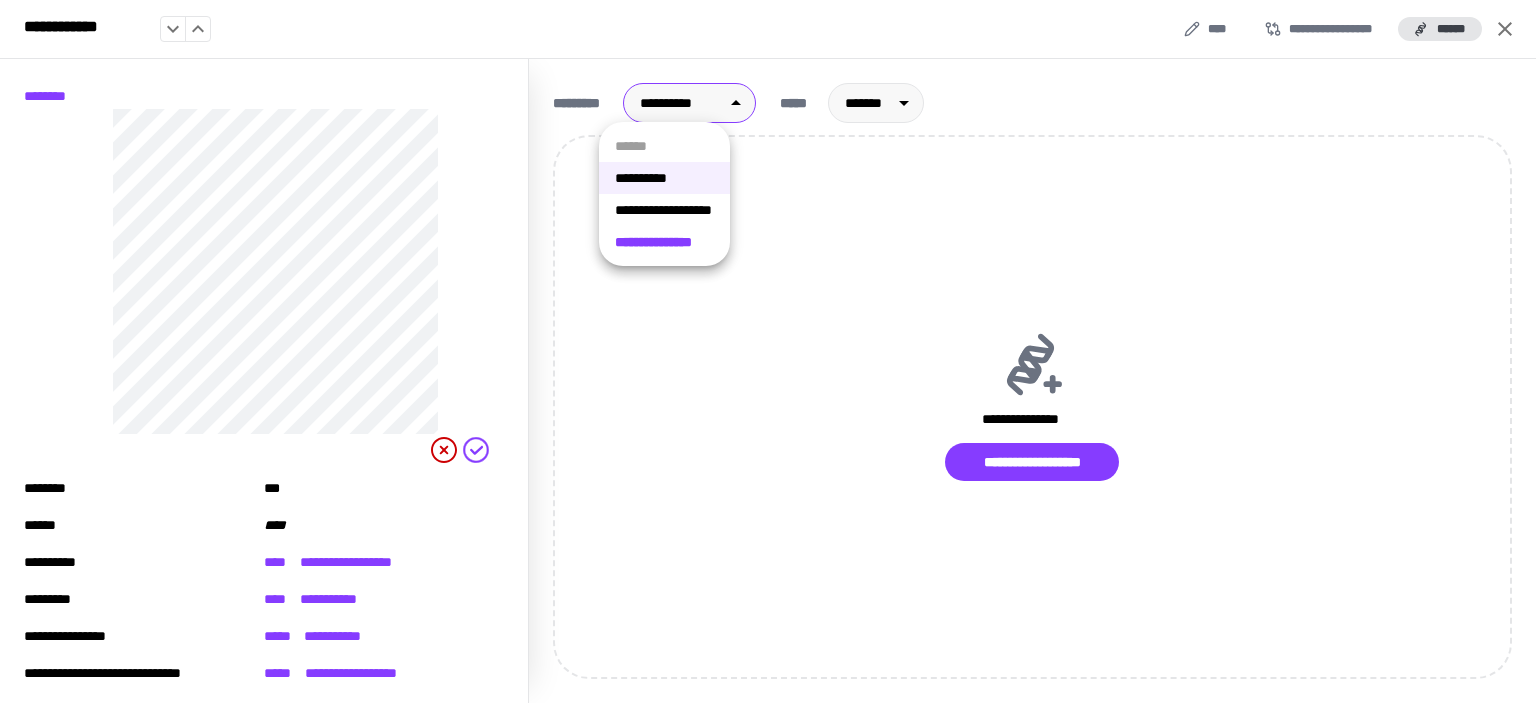click on "**********" at bounding box center (768, 351) 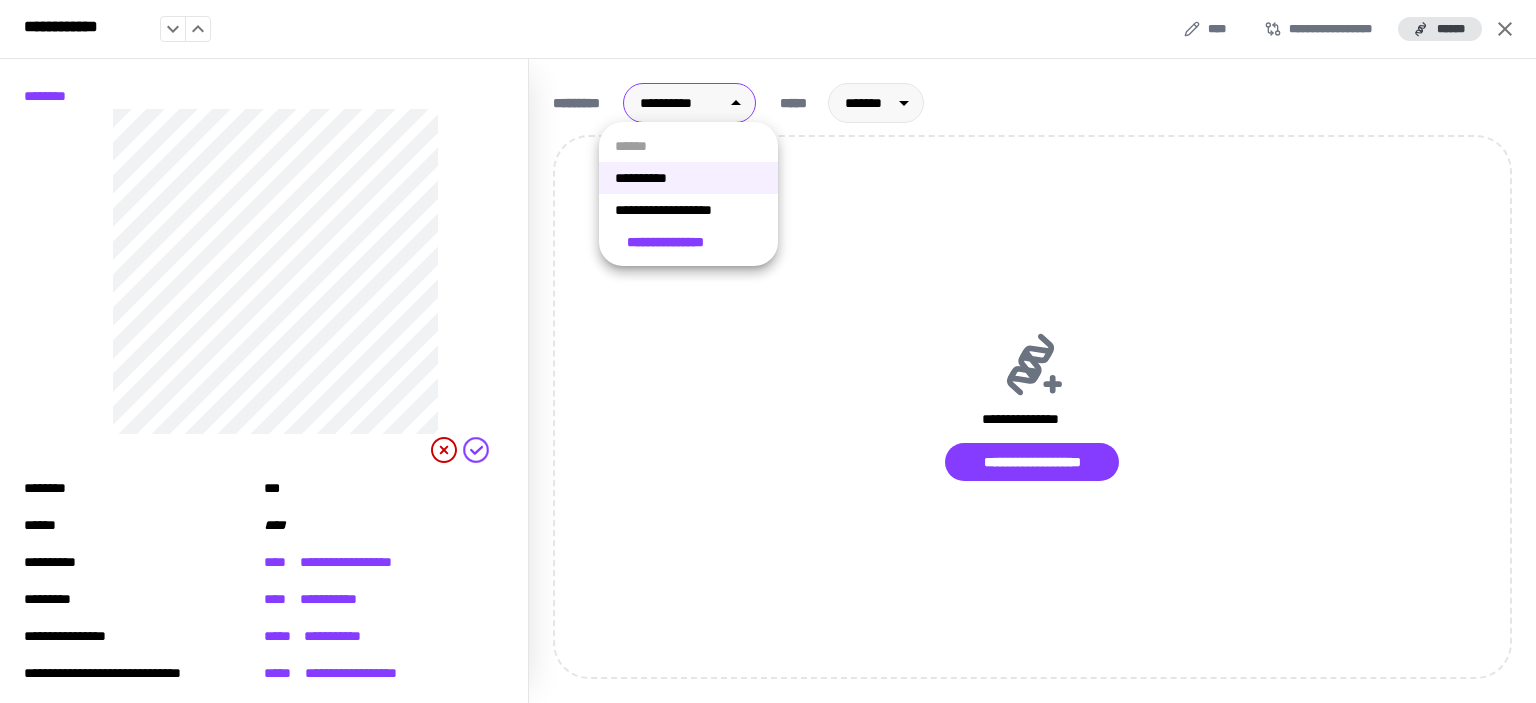 click on "**********" at bounding box center (688, 210) 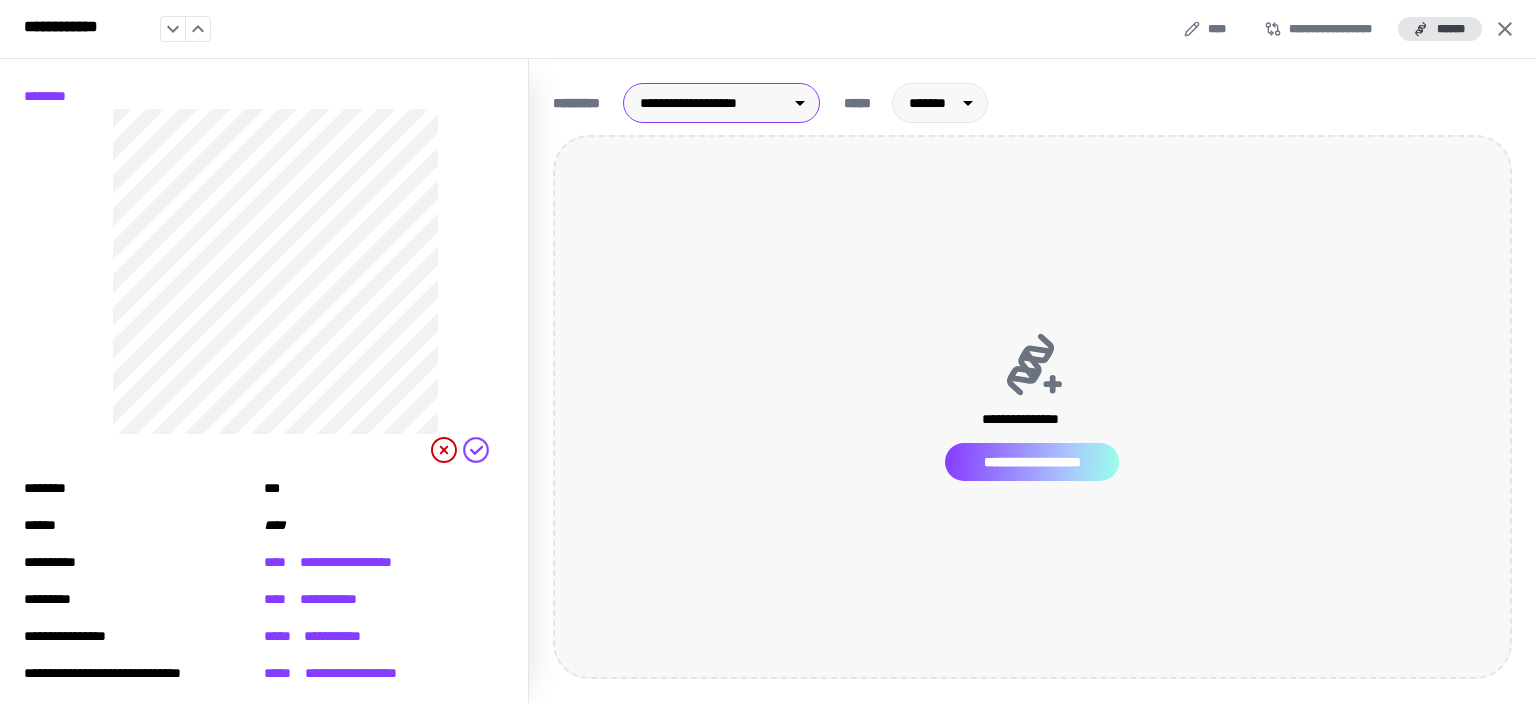 click on "**********" at bounding box center (1032, 462) 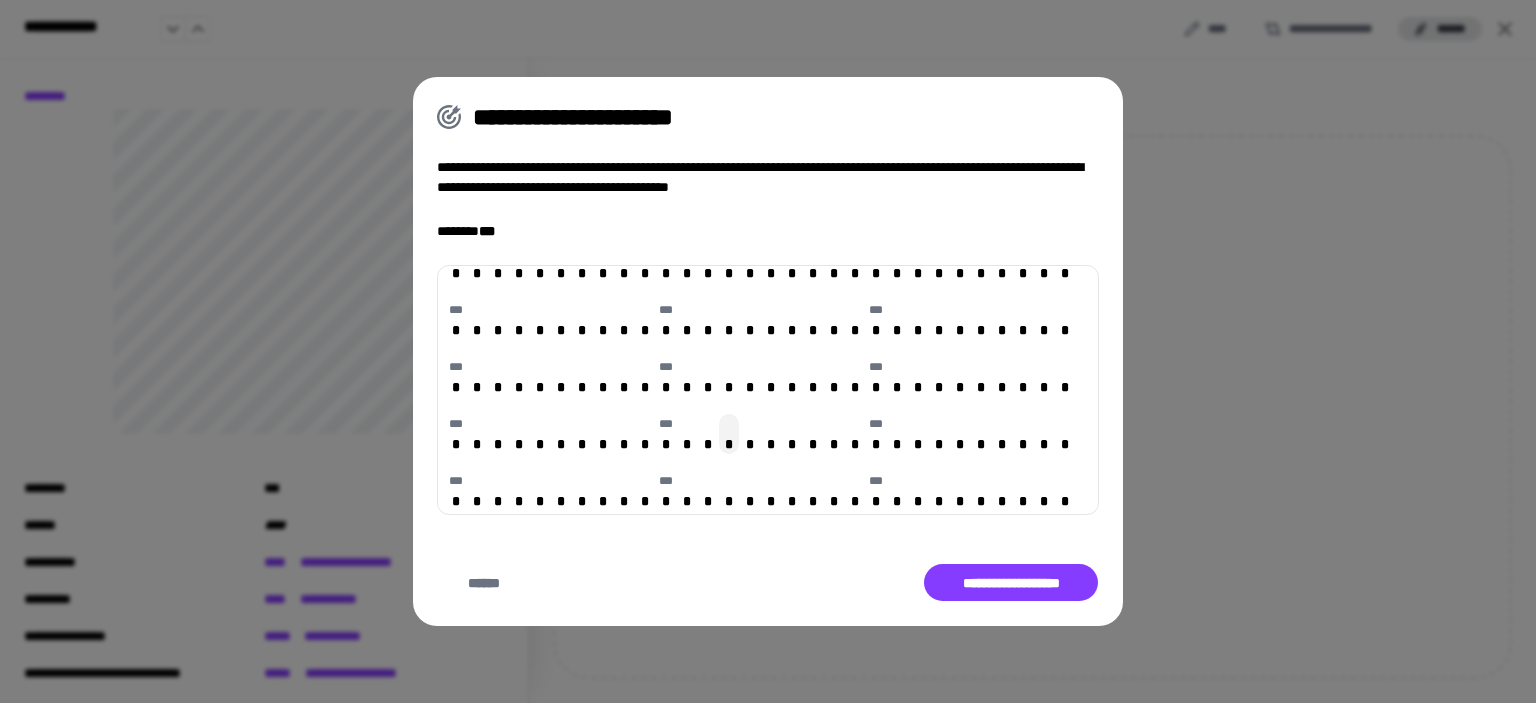 click on "*" at bounding box center (729, 444) 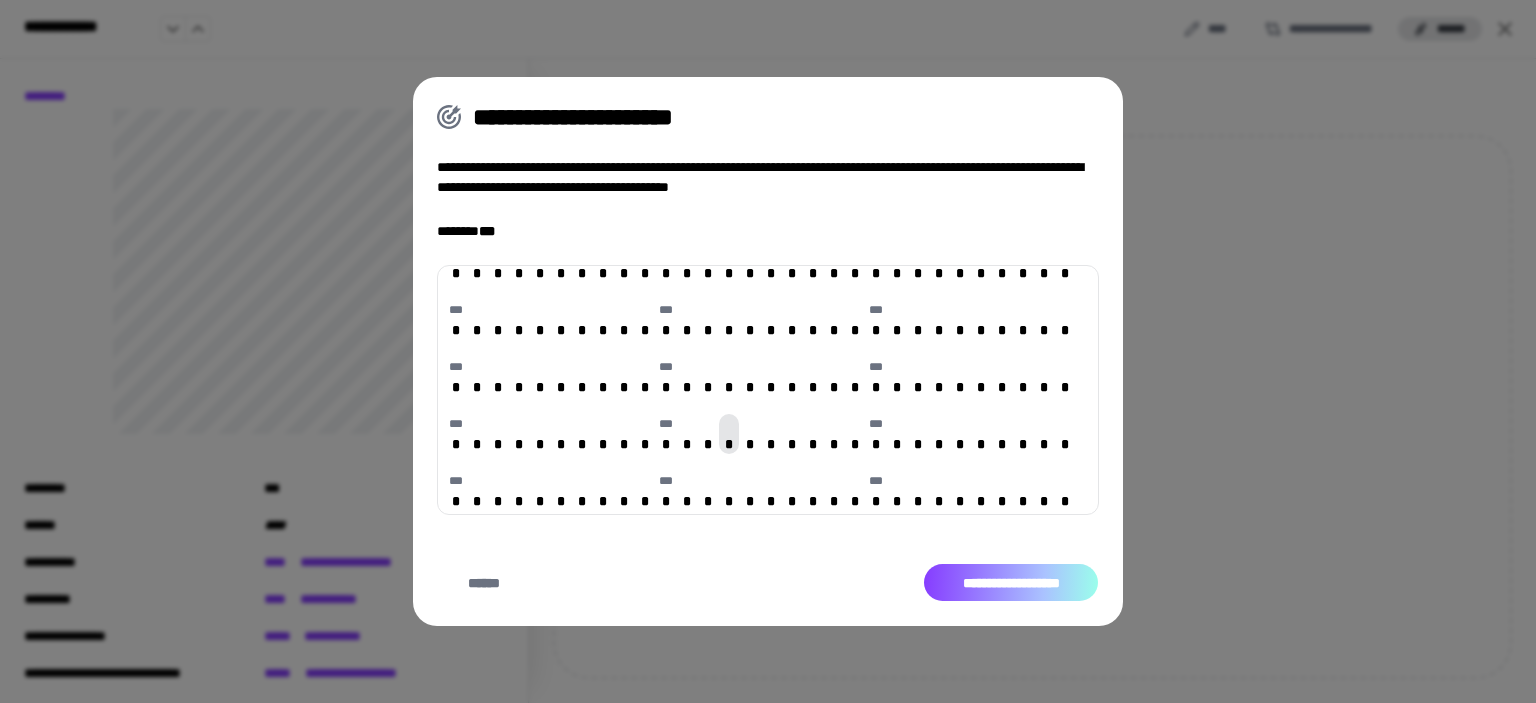 click on "**********" at bounding box center (1011, 583) 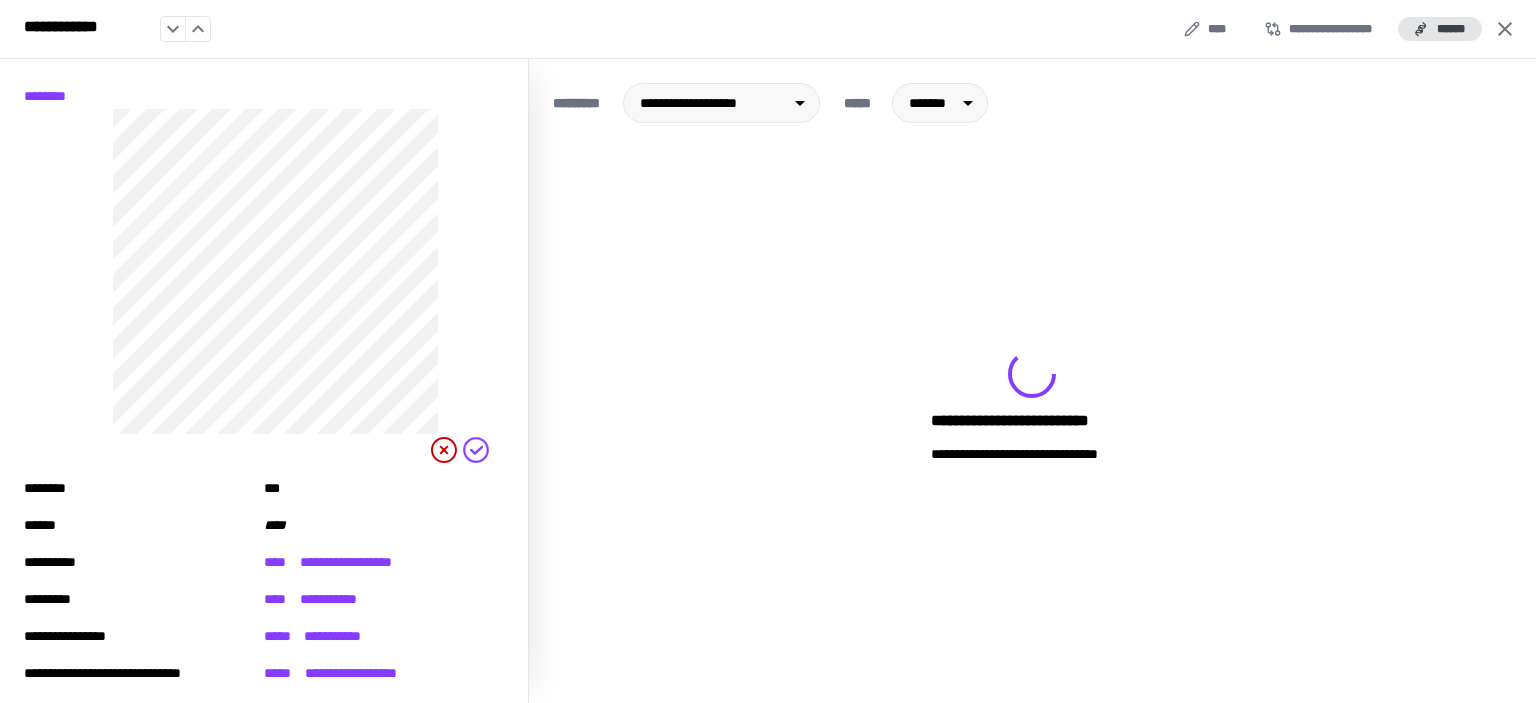 click 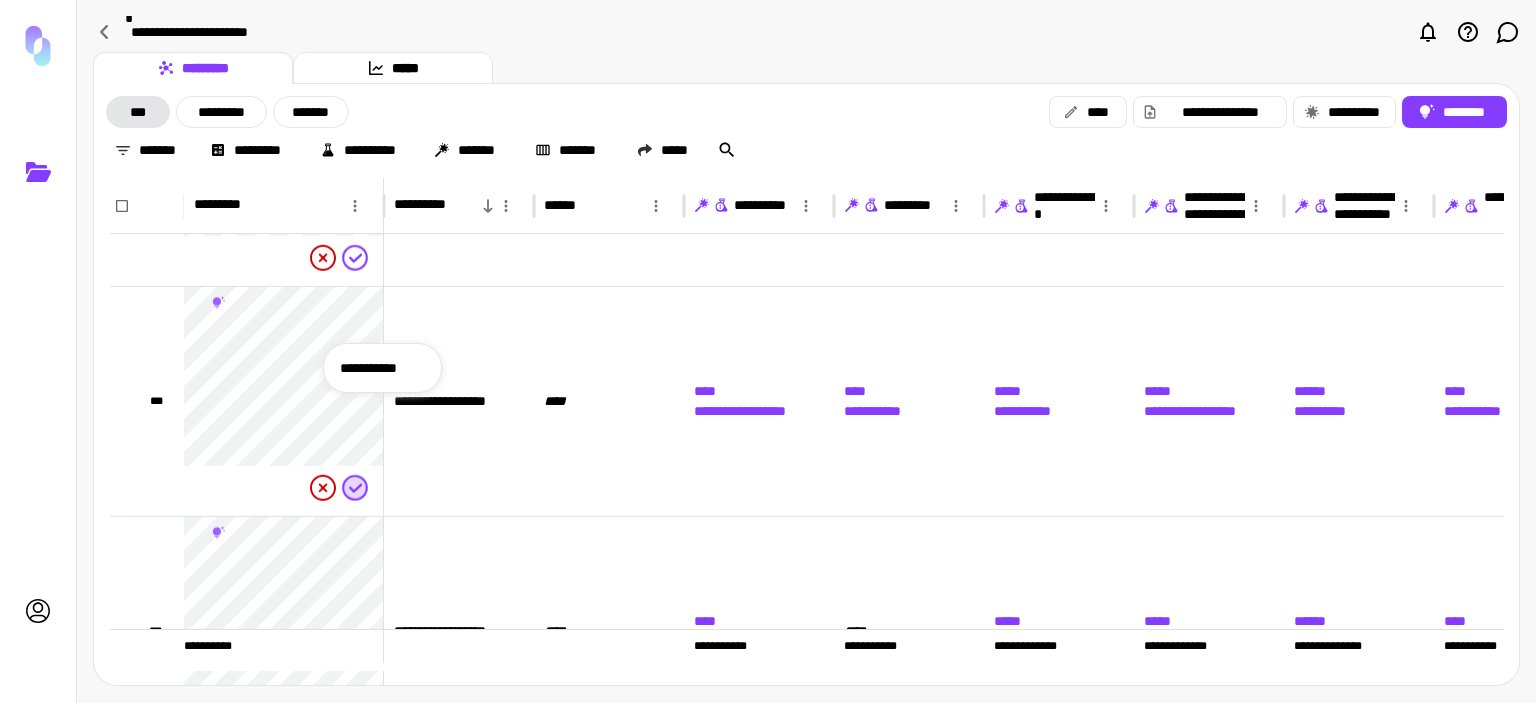 click at bounding box center (768, 351) 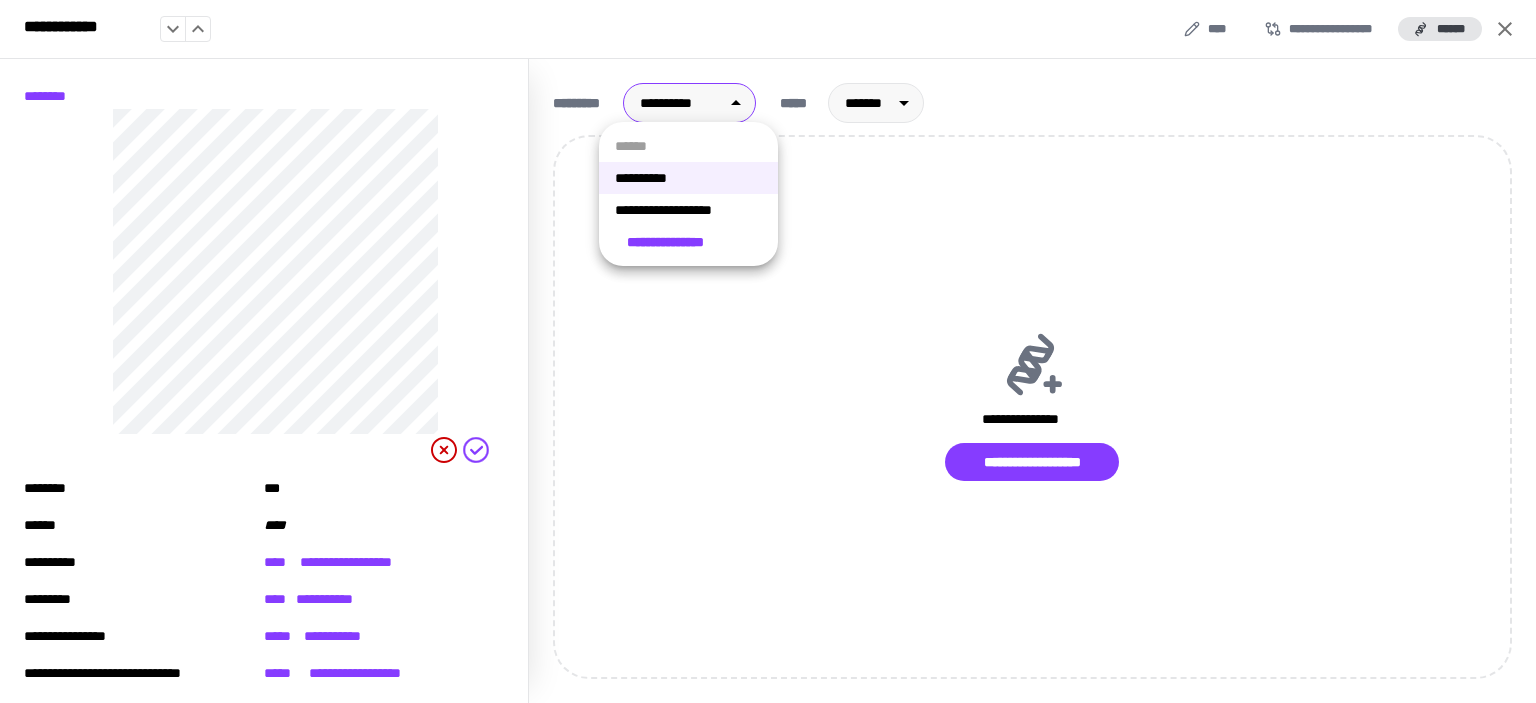 click on "**********" at bounding box center [768, 351] 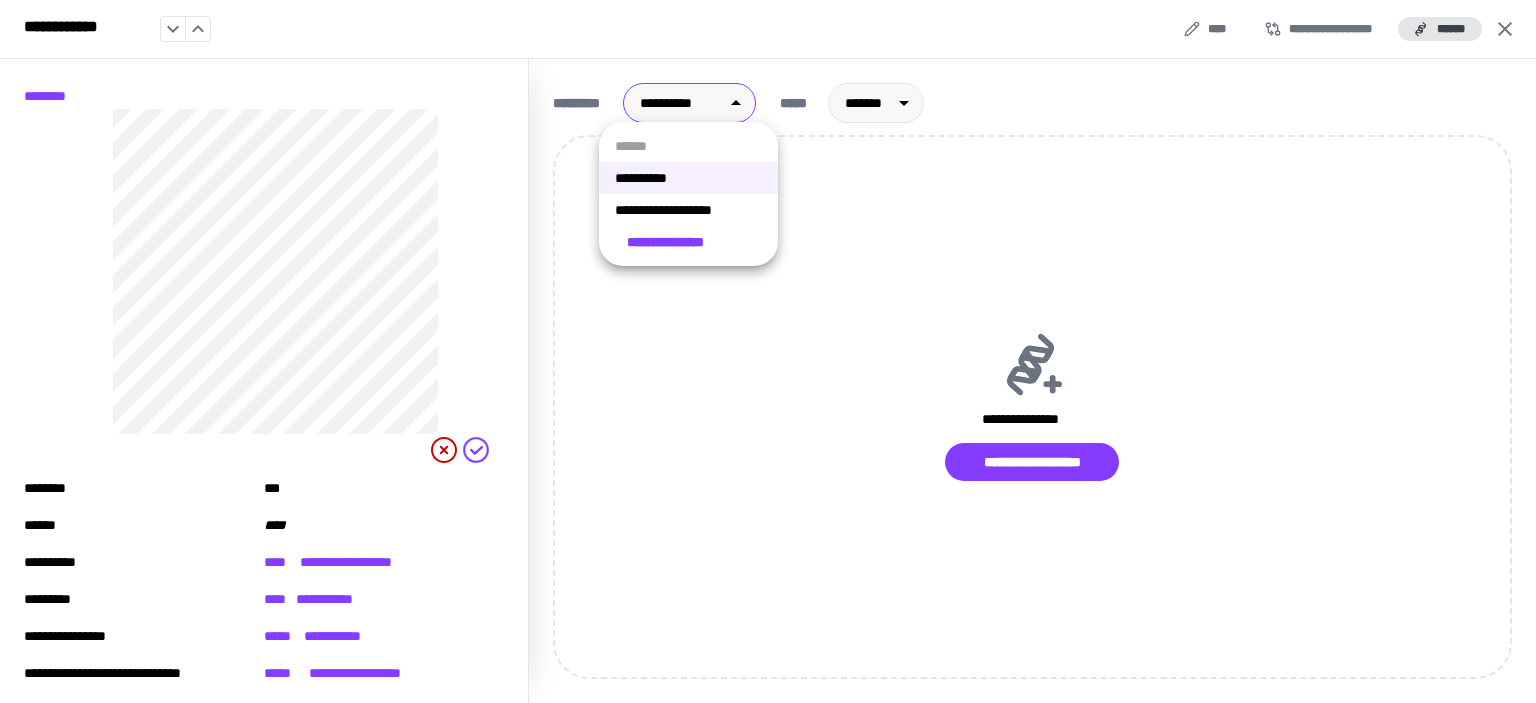 click on "**********" at bounding box center [688, 210] 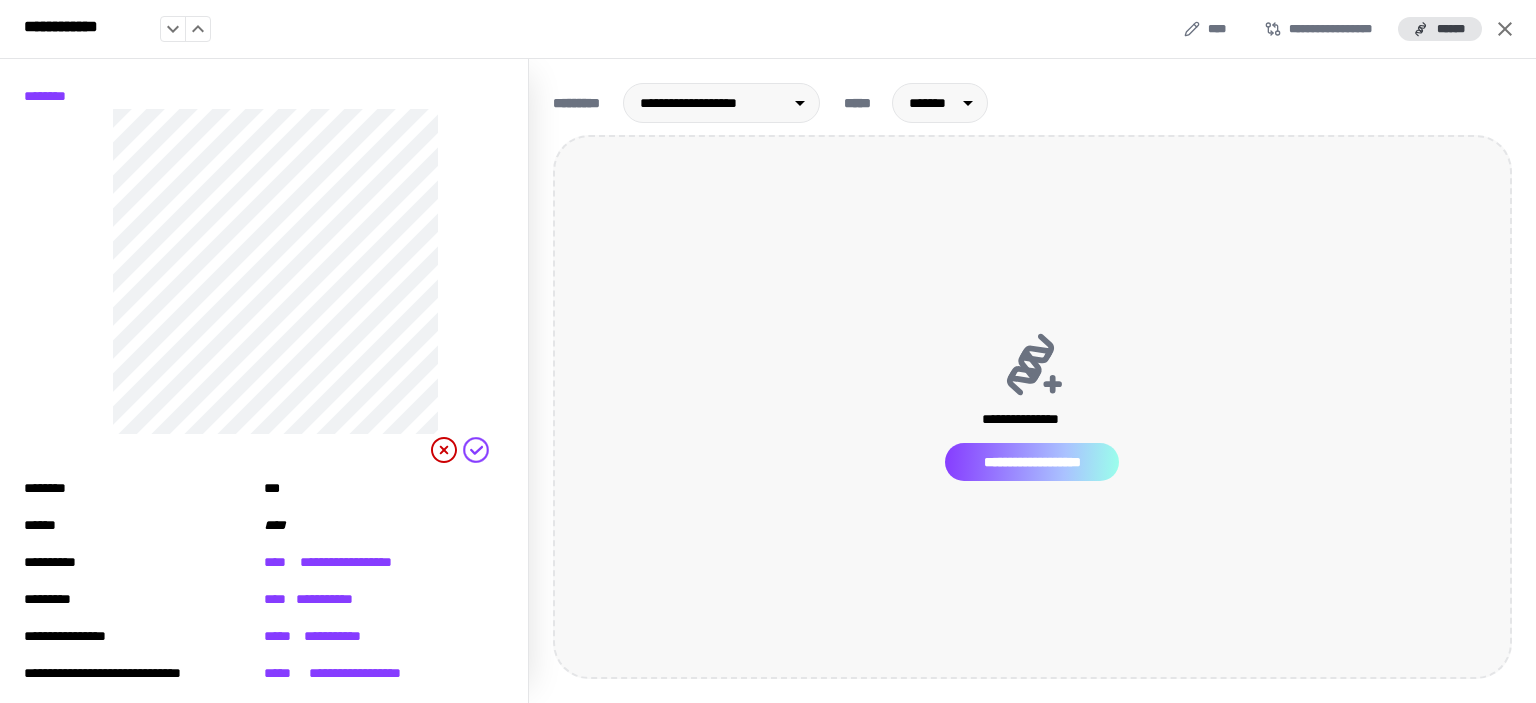click on "**********" at bounding box center [1032, 462] 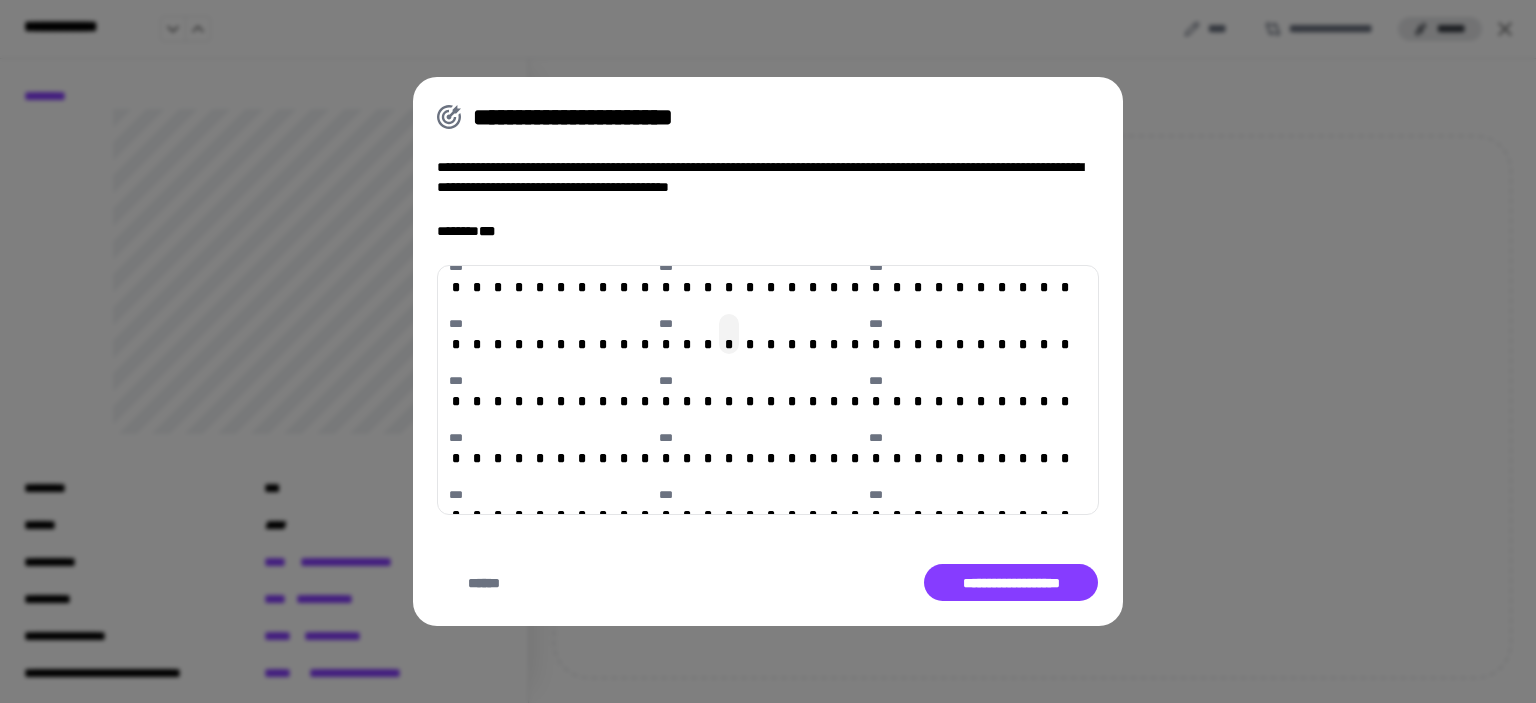 click on "*" at bounding box center [729, 344] 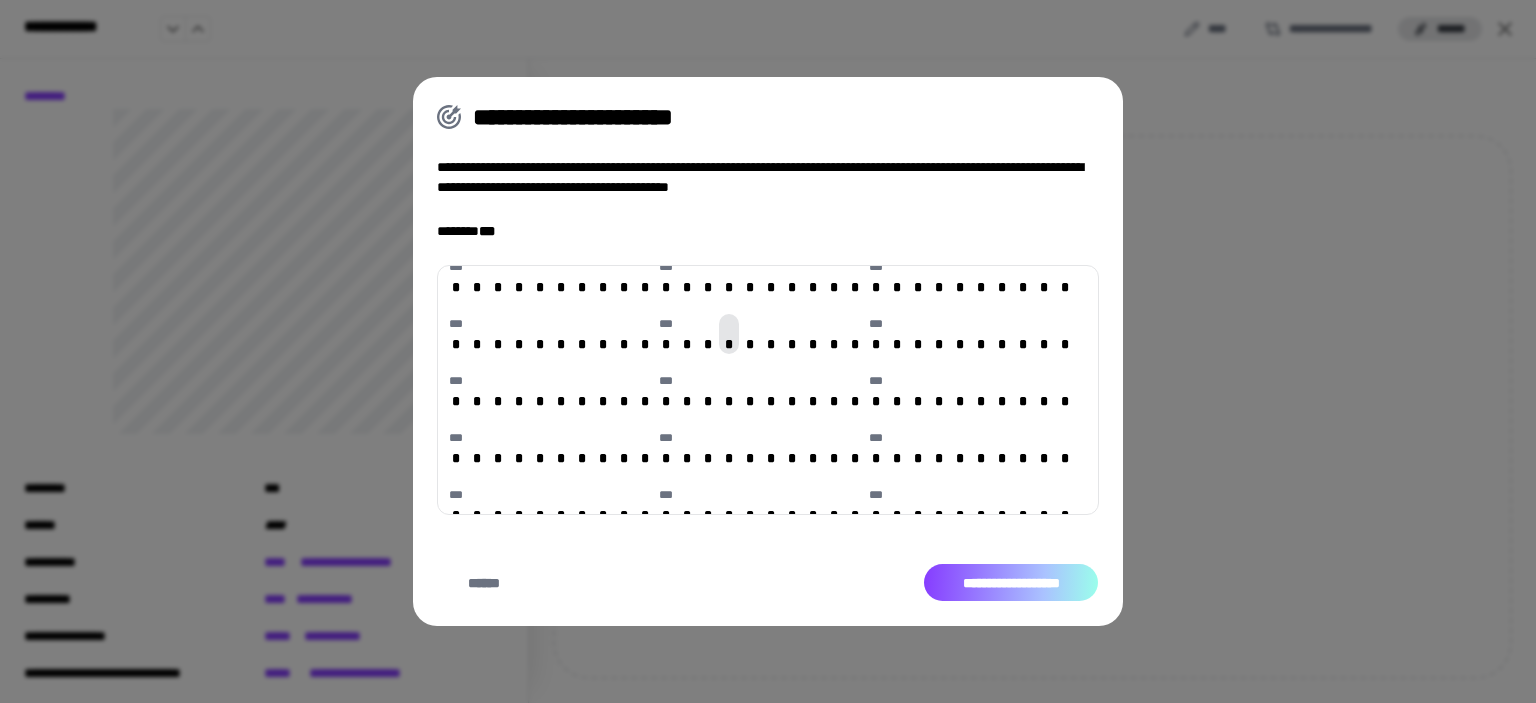 click on "**********" at bounding box center (1011, 583) 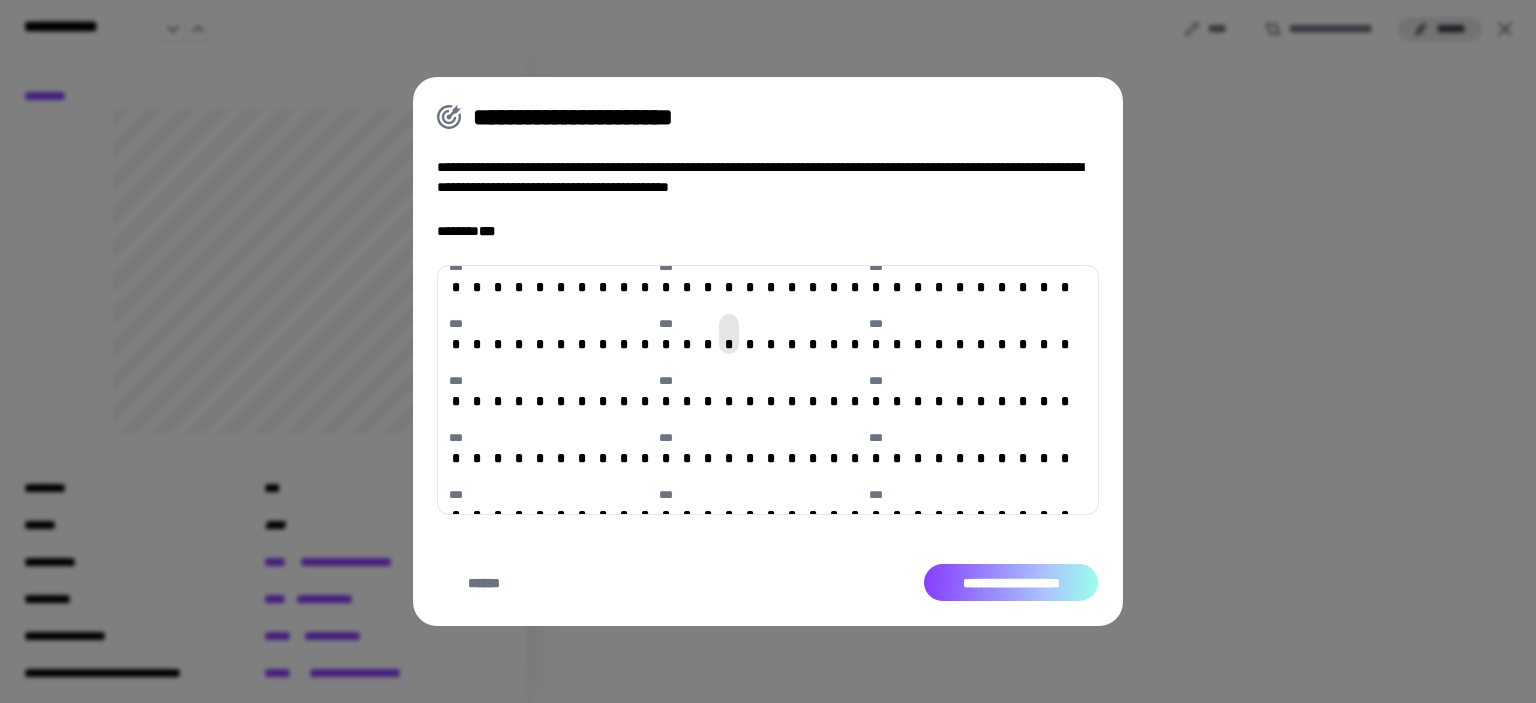click on "**********" at bounding box center [1011, 583] 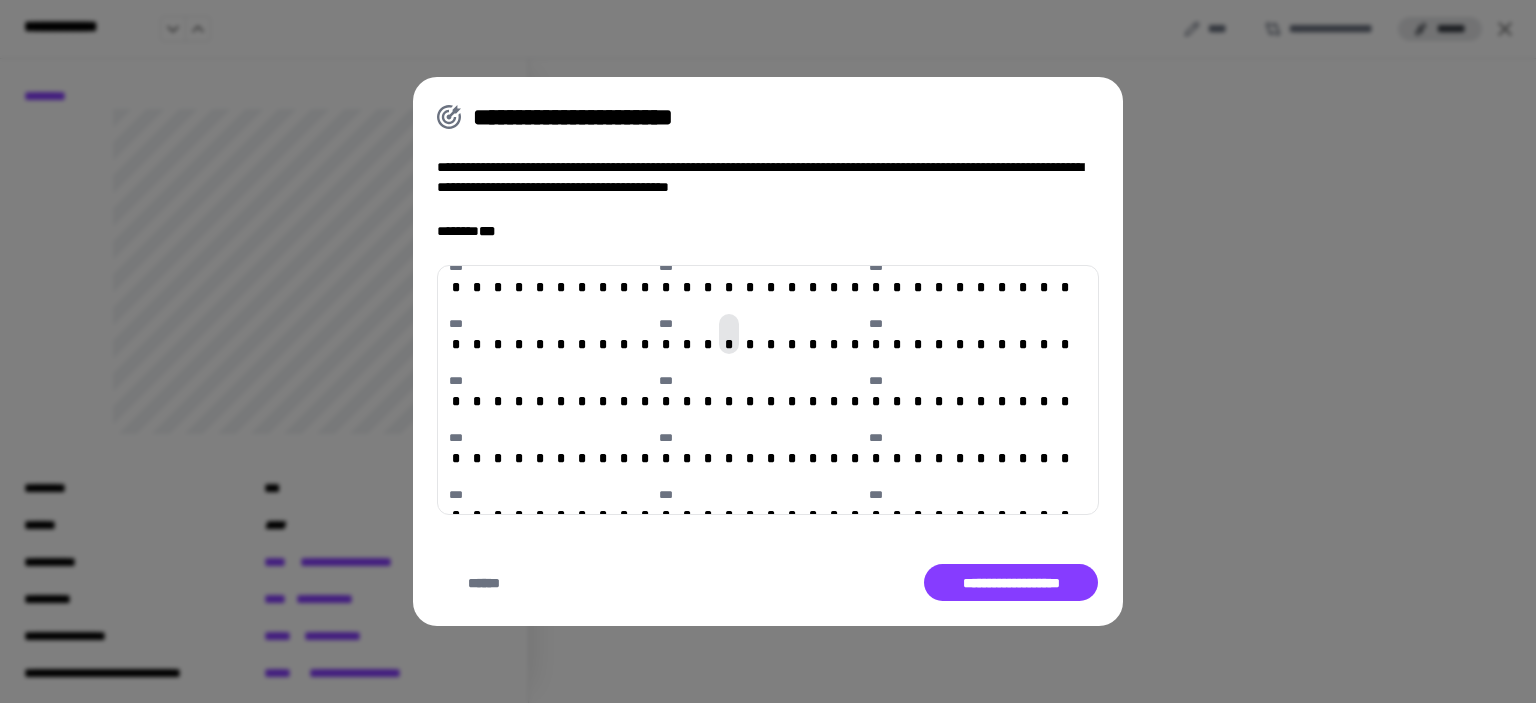drag, startPoint x: 1291, startPoint y: 249, endPoint x: 1020, endPoint y: 578, distance: 426.24173 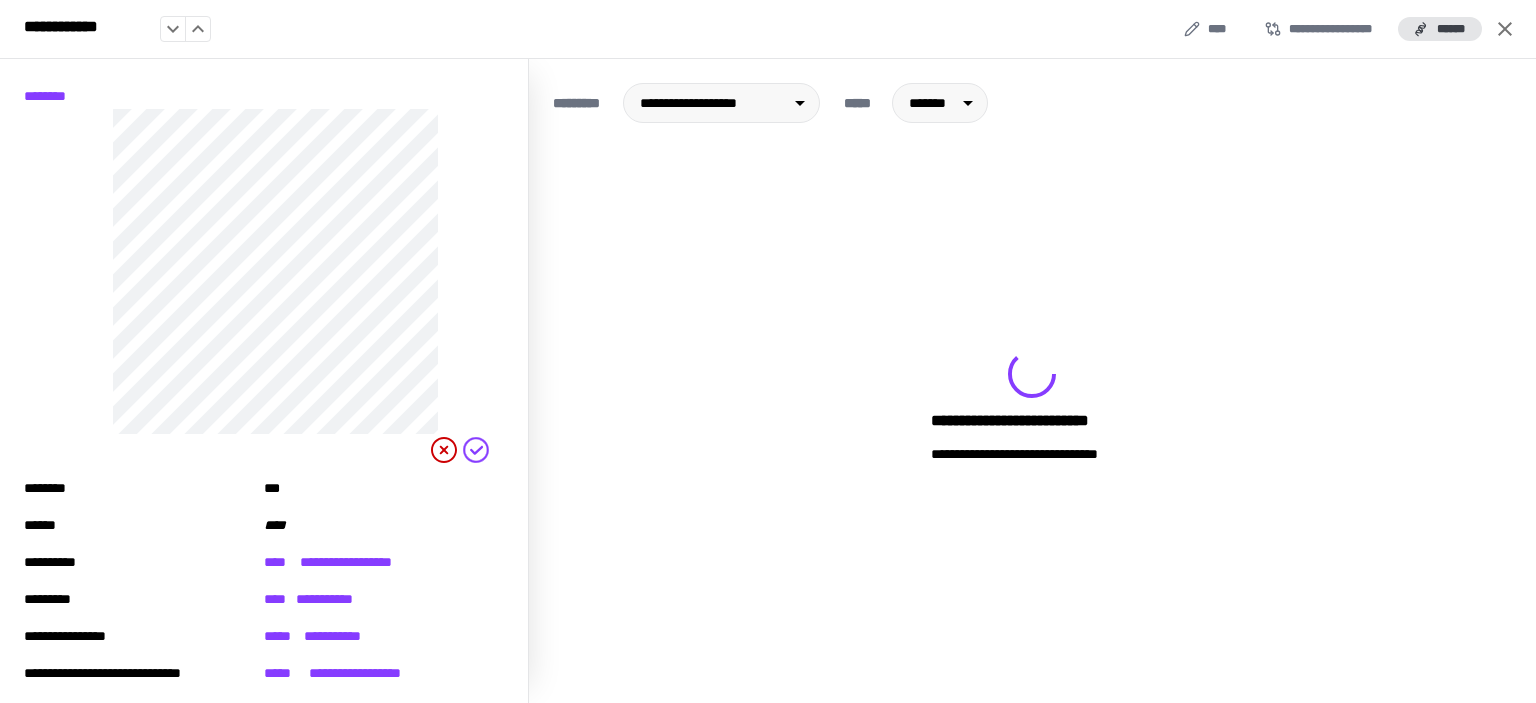 click 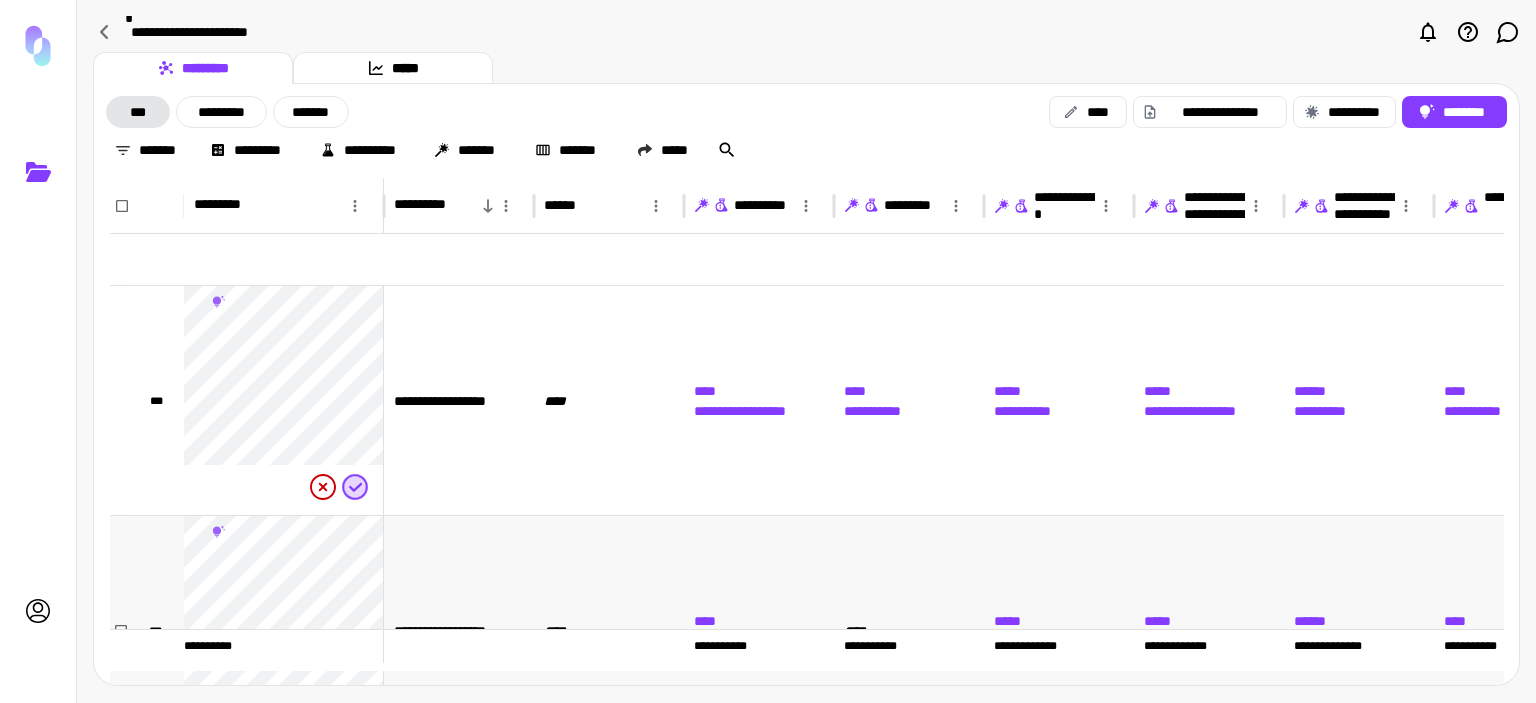 scroll, scrollTop: 3590, scrollLeft: 0, axis: vertical 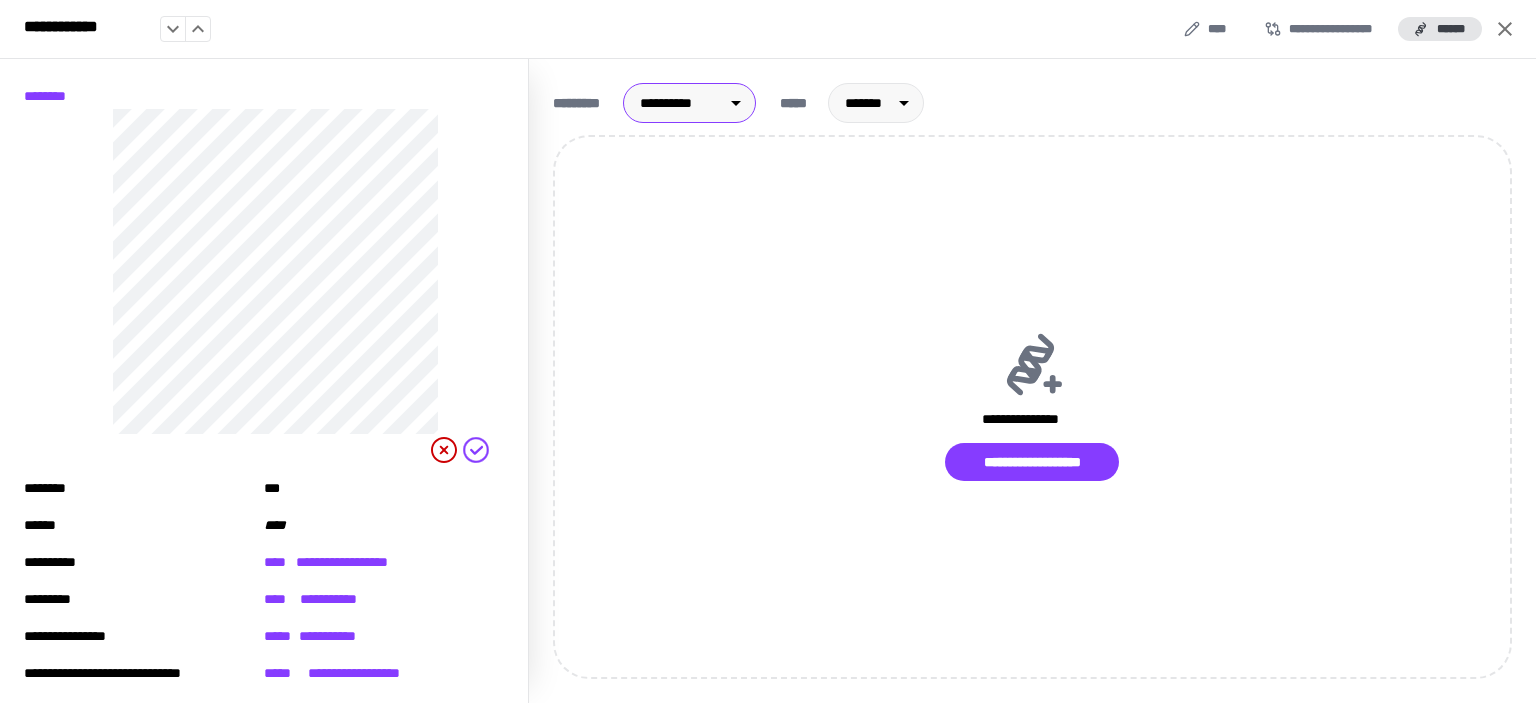 click on "**********" at bounding box center [768, 351] 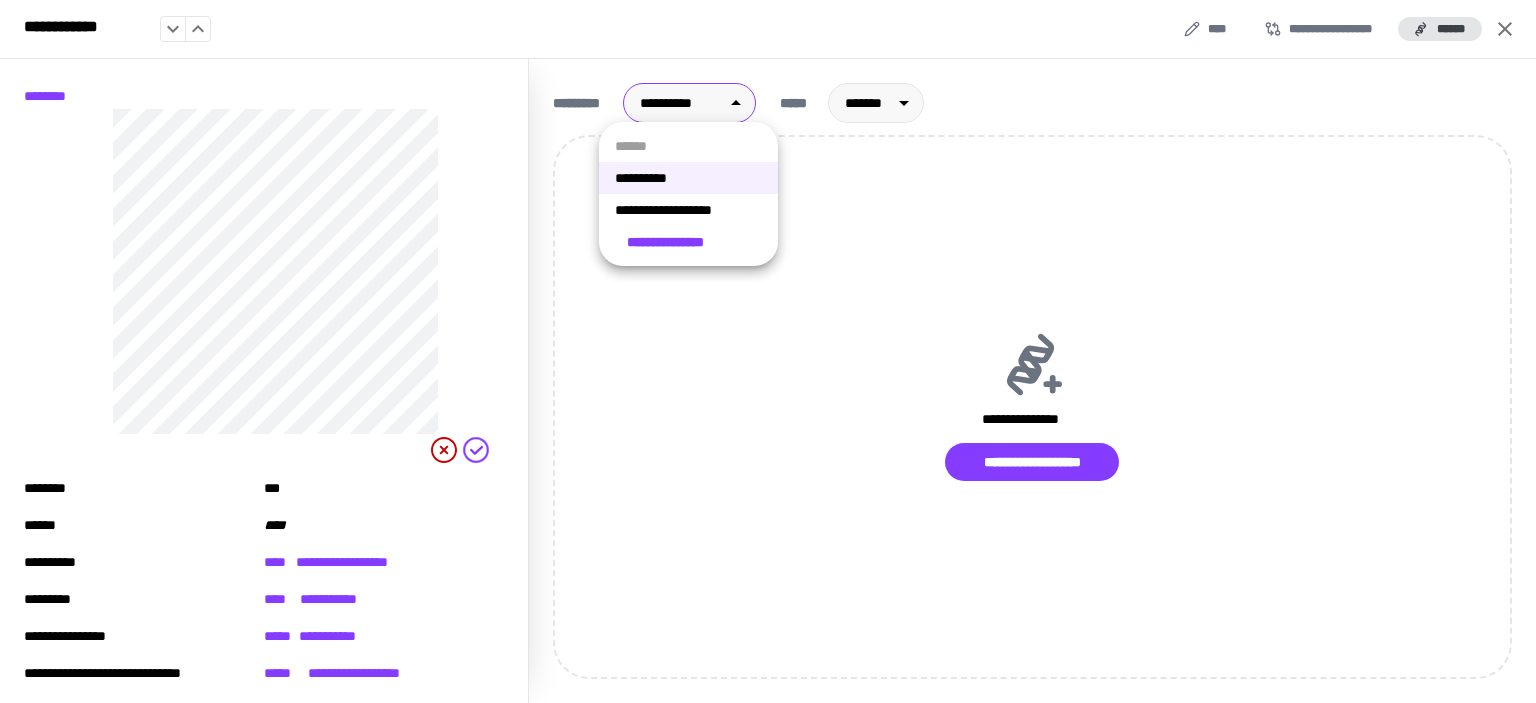 click on "**********" at bounding box center (688, 210) 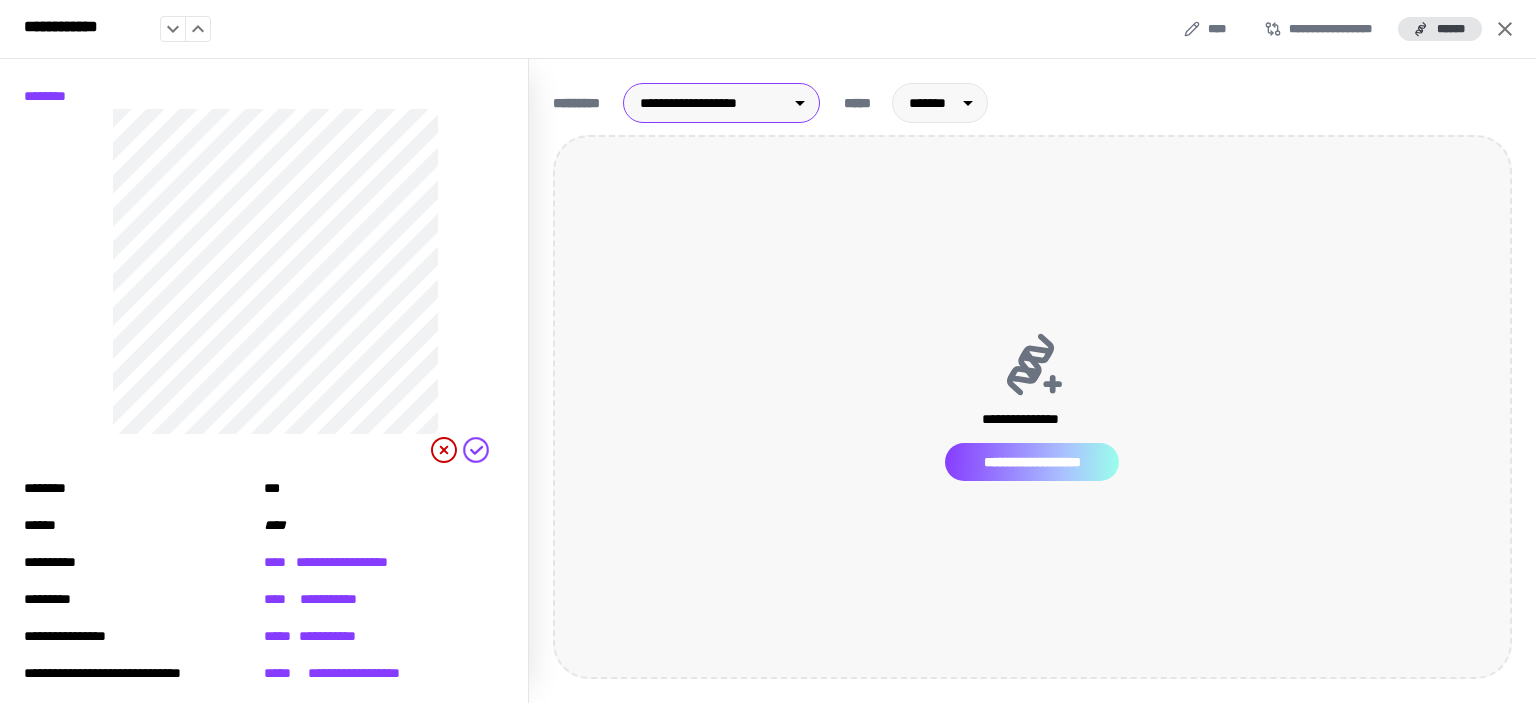 click on "**********" at bounding box center (1032, 462) 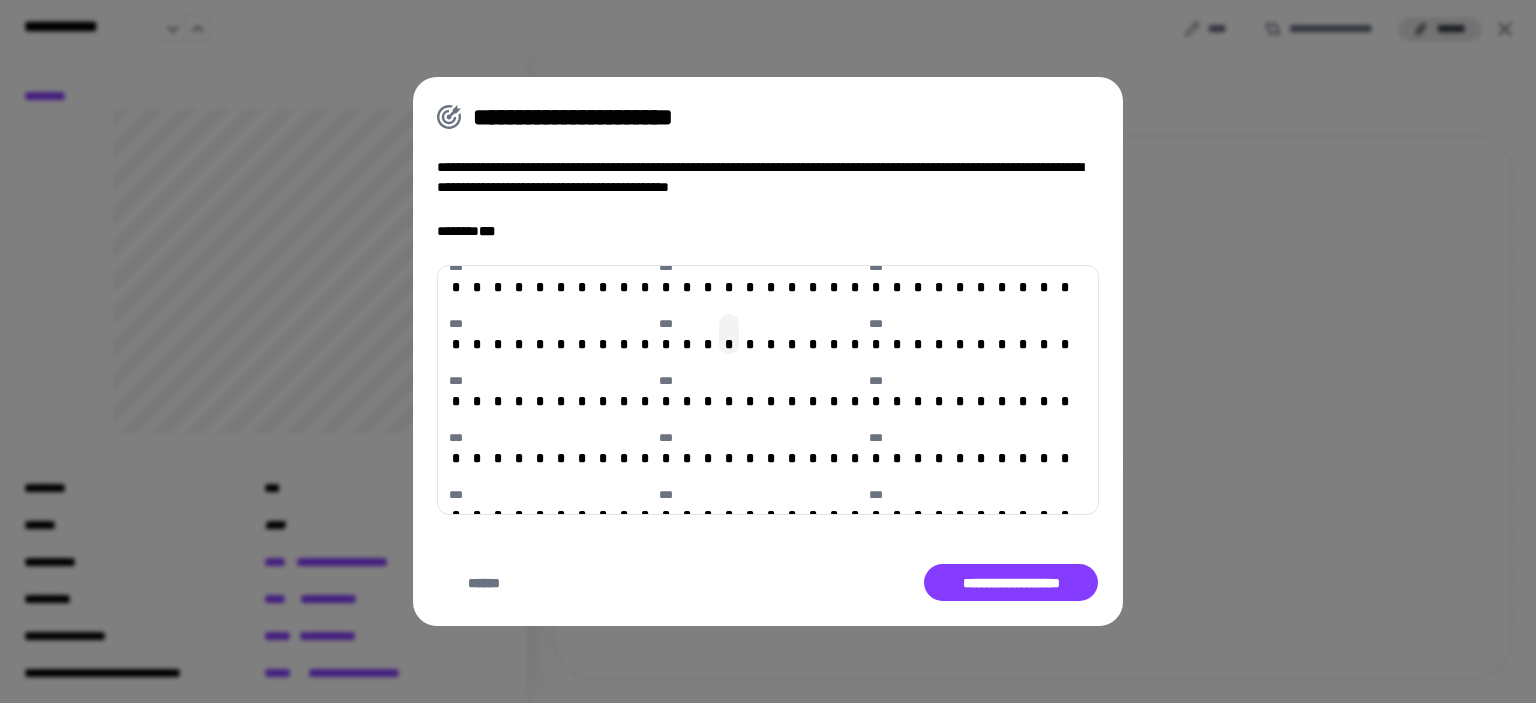 click on "*" at bounding box center (729, 344) 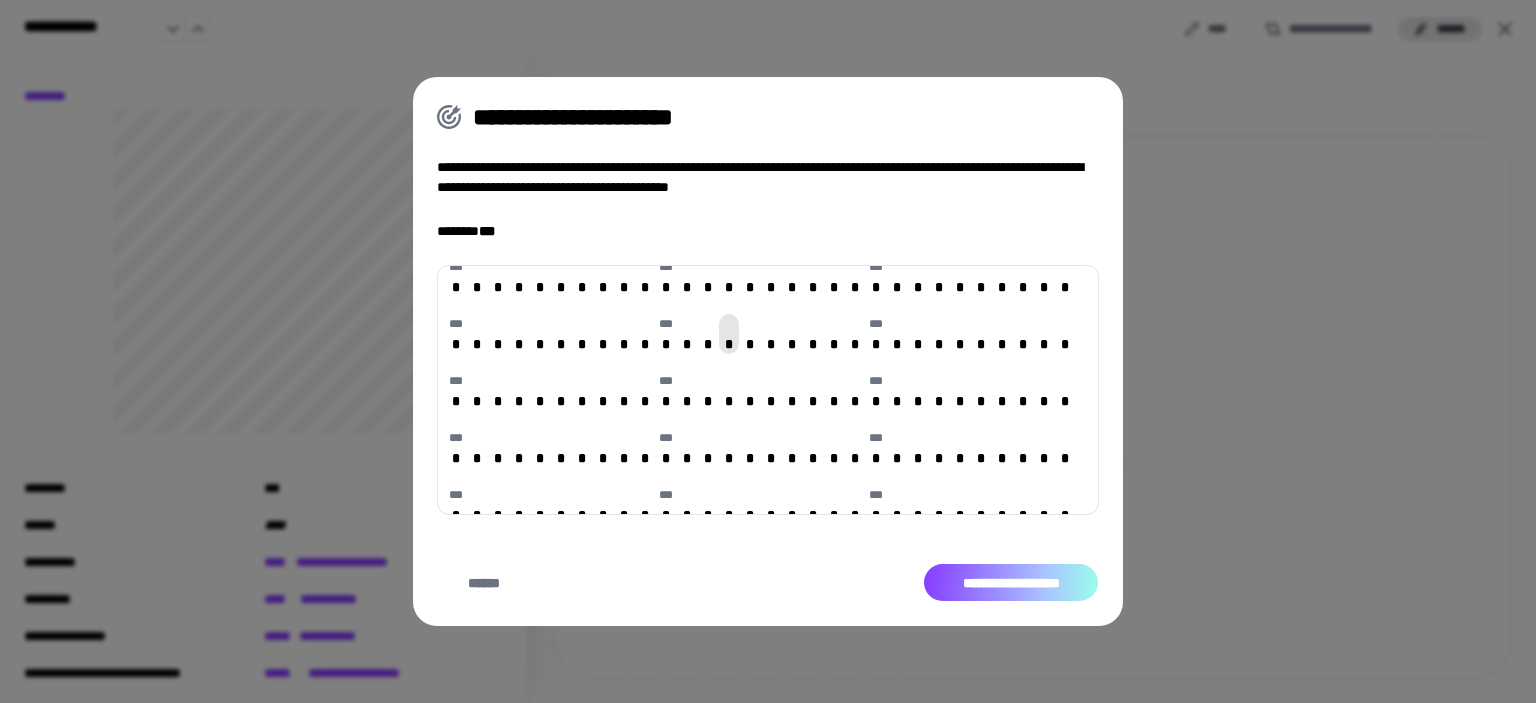 click on "**********" at bounding box center (1011, 583) 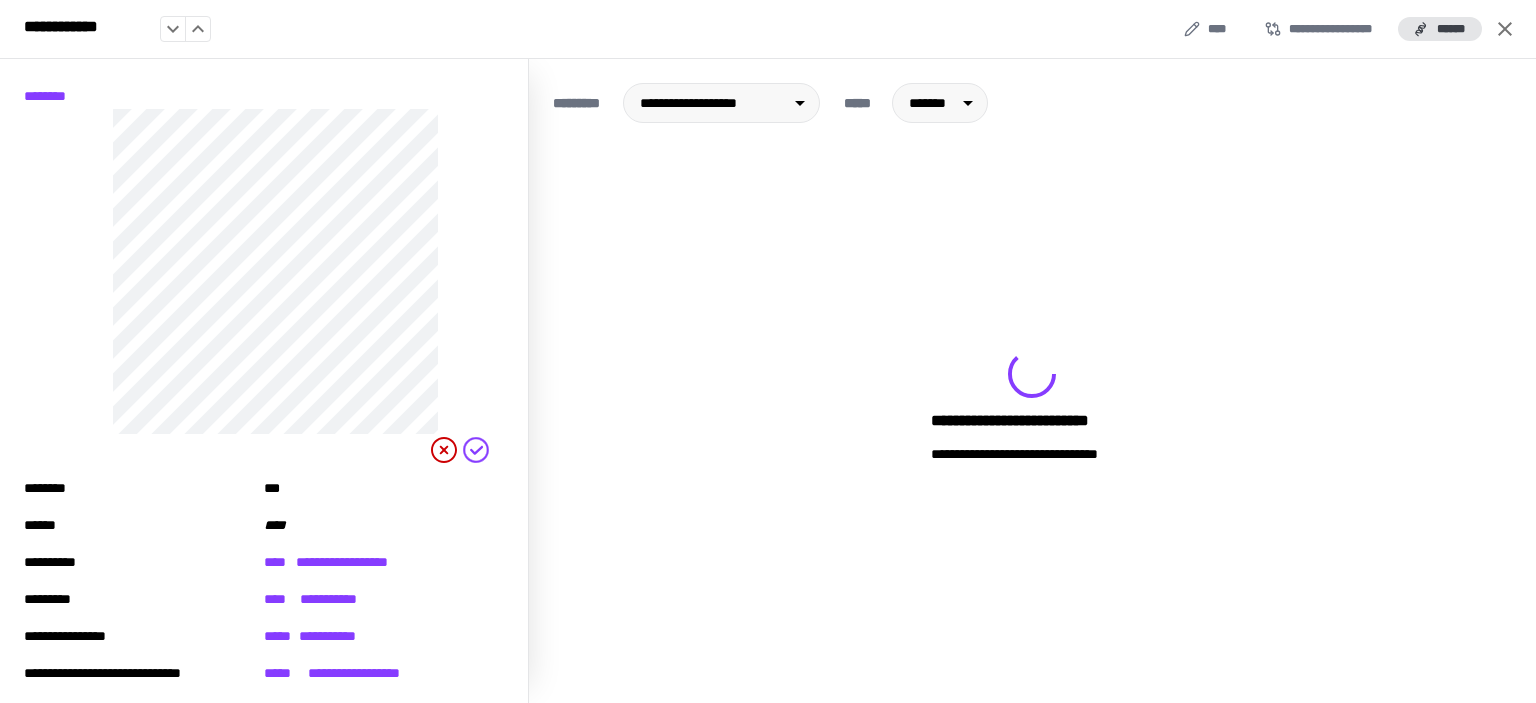 click on "**********" at bounding box center [1032, 407] 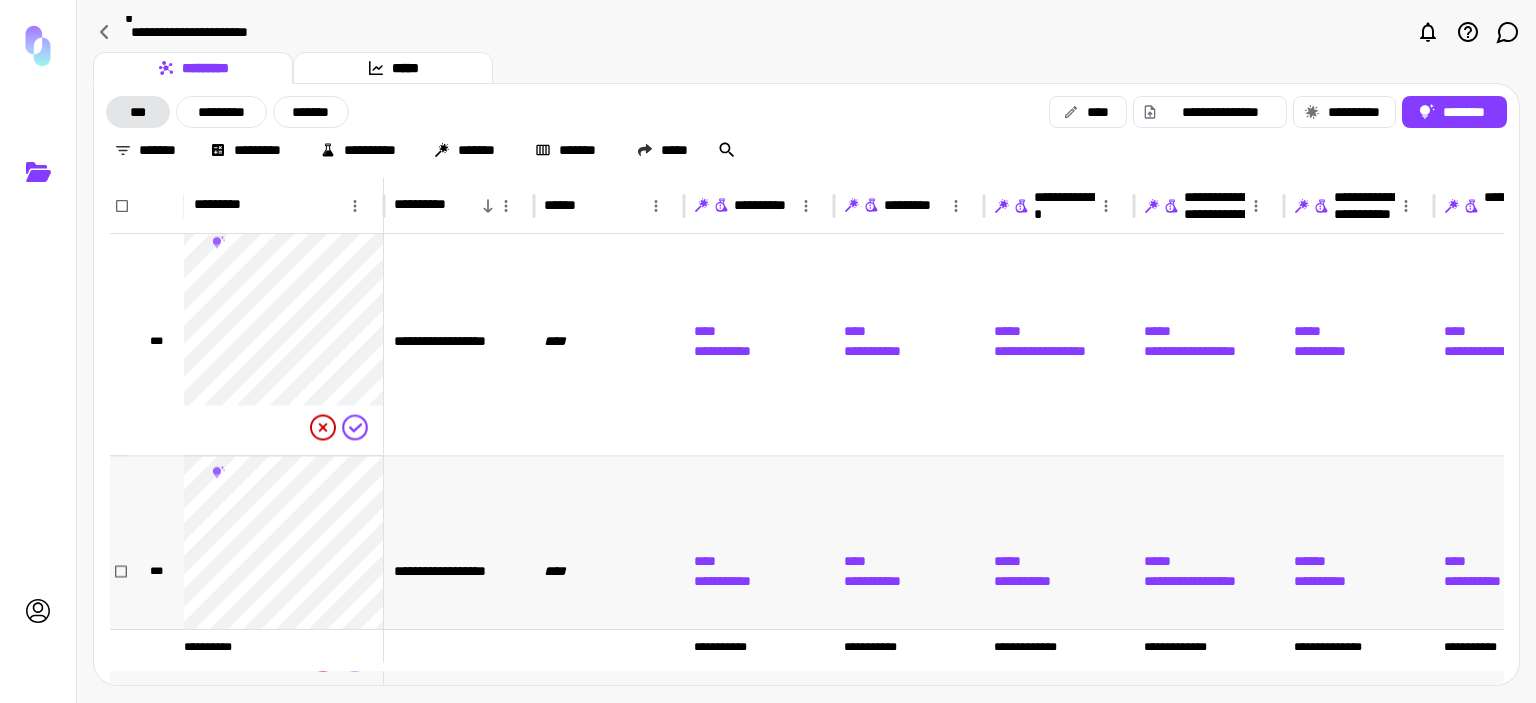 scroll, scrollTop: 5500, scrollLeft: 0, axis: vertical 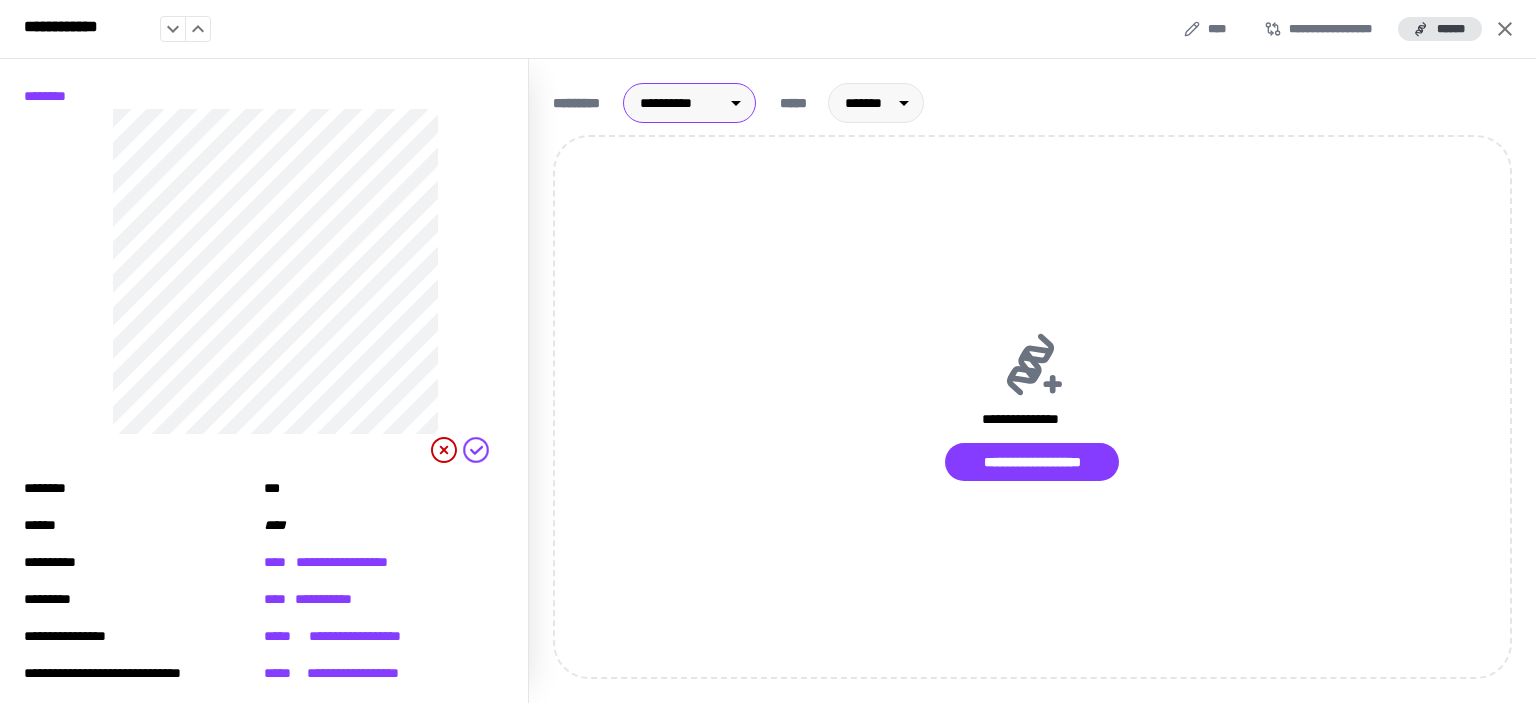 click on "**********" at bounding box center [768, 351] 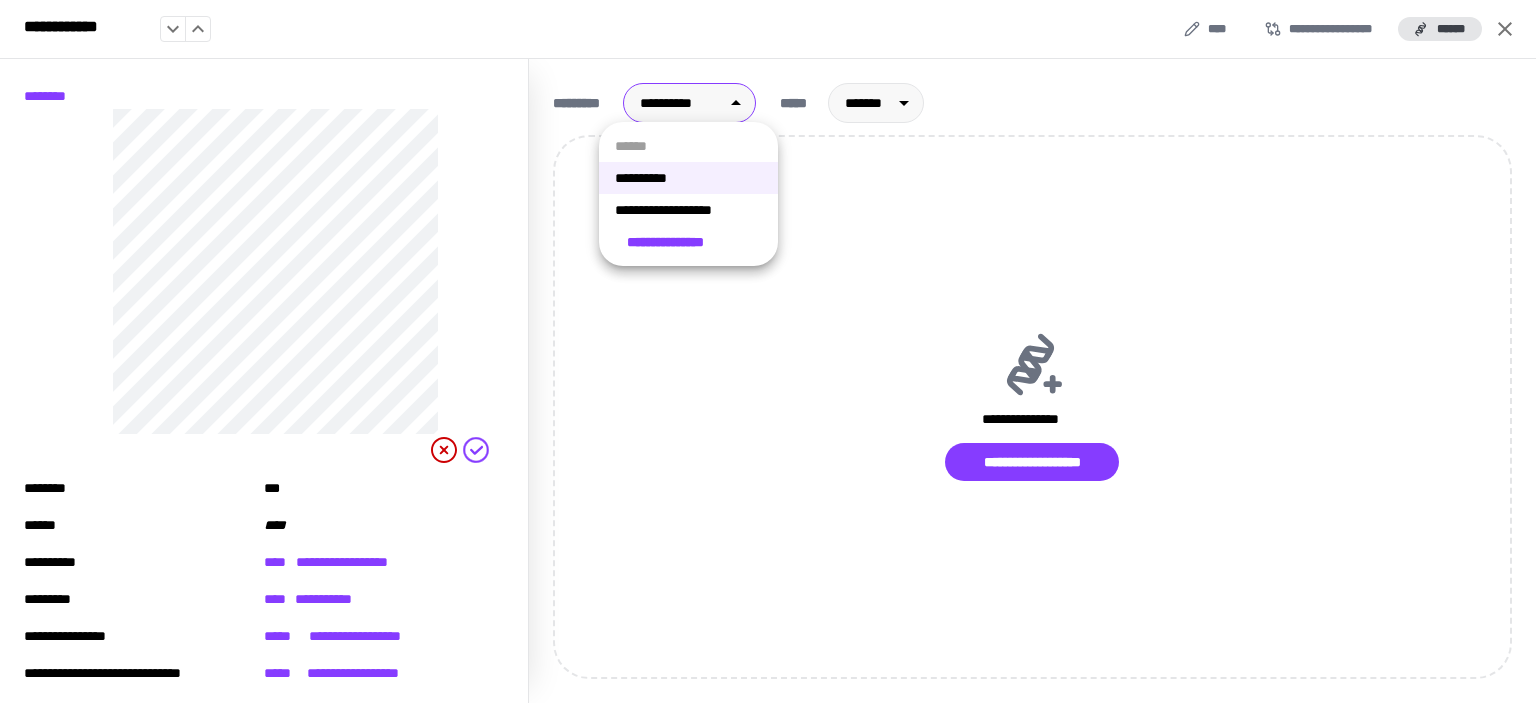 click on "**********" at bounding box center [688, 210] 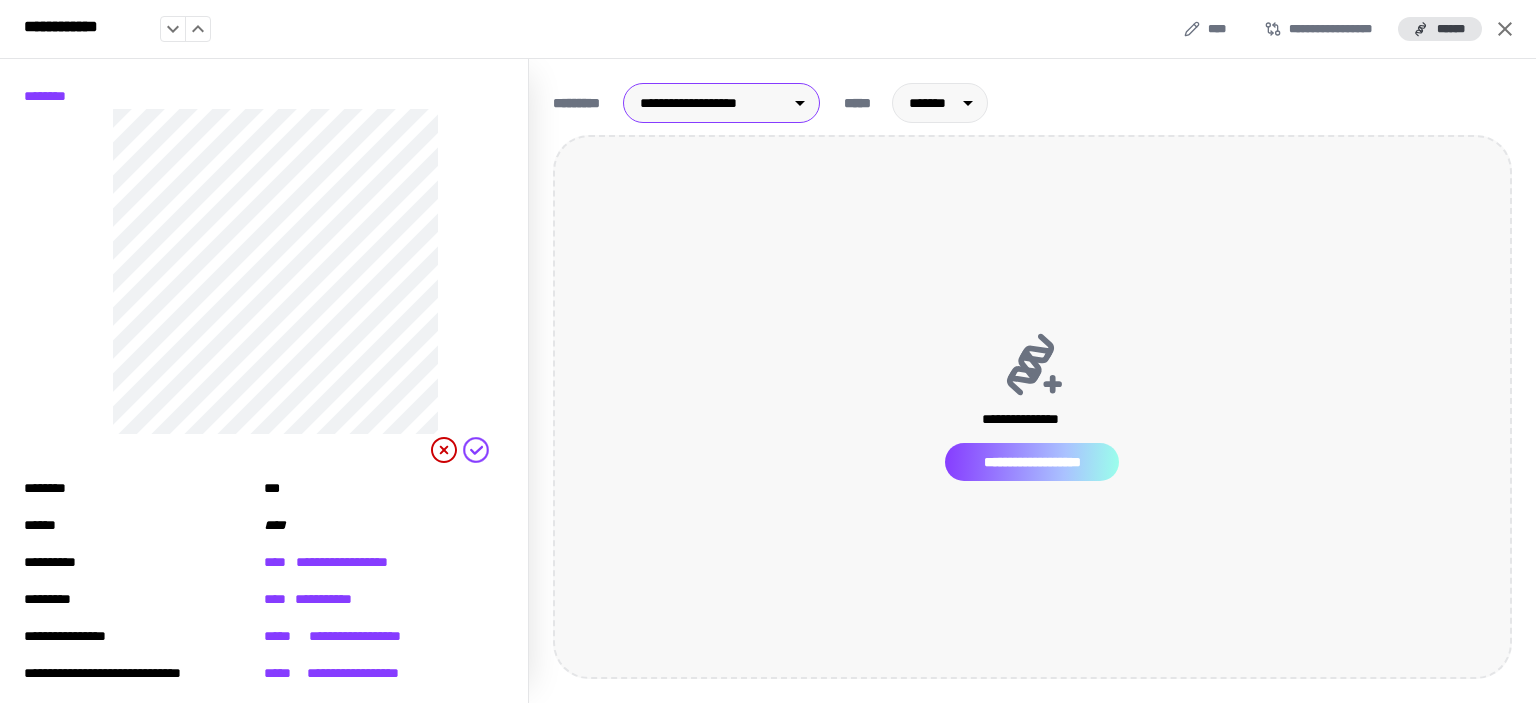 click on "**********" at bounding box center [1032, 462] 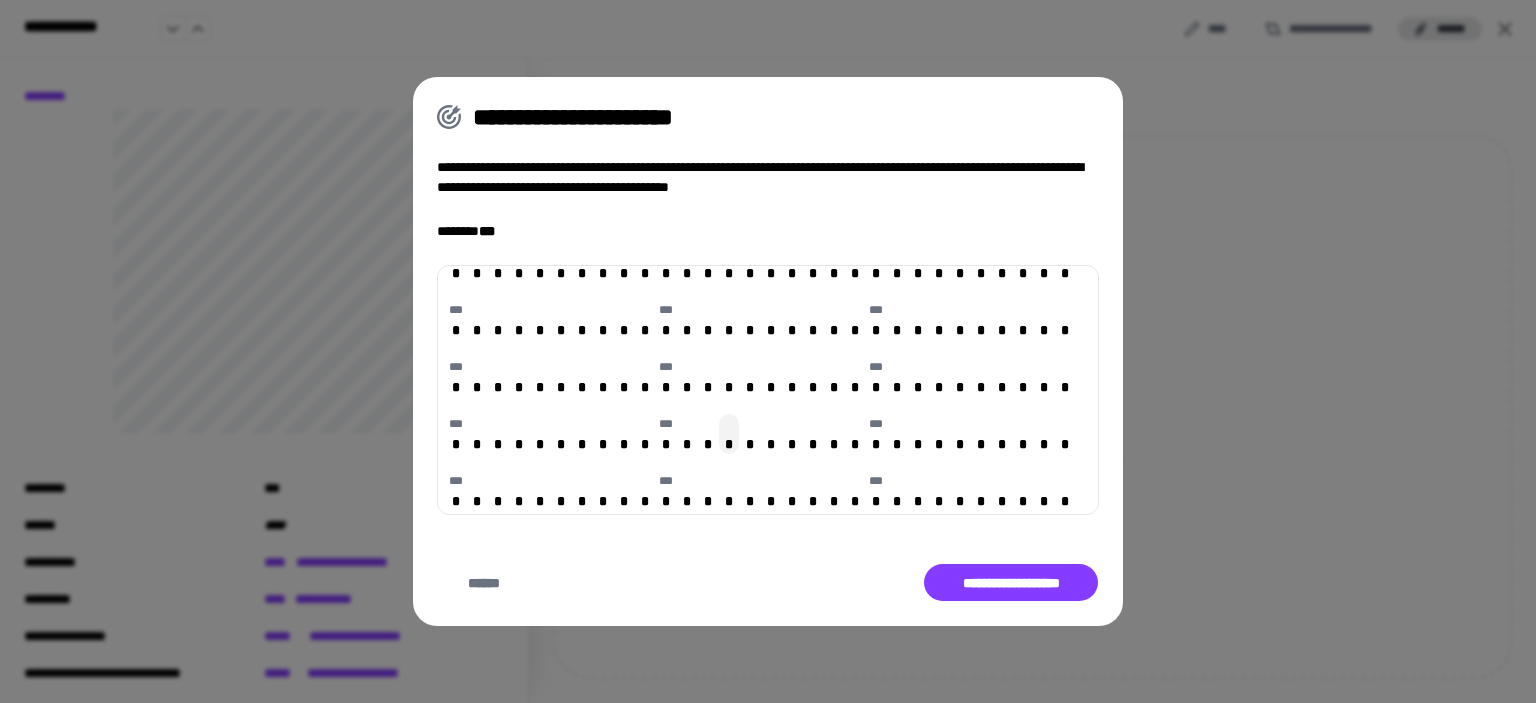 click on "*" at bounding box center [729, 444] 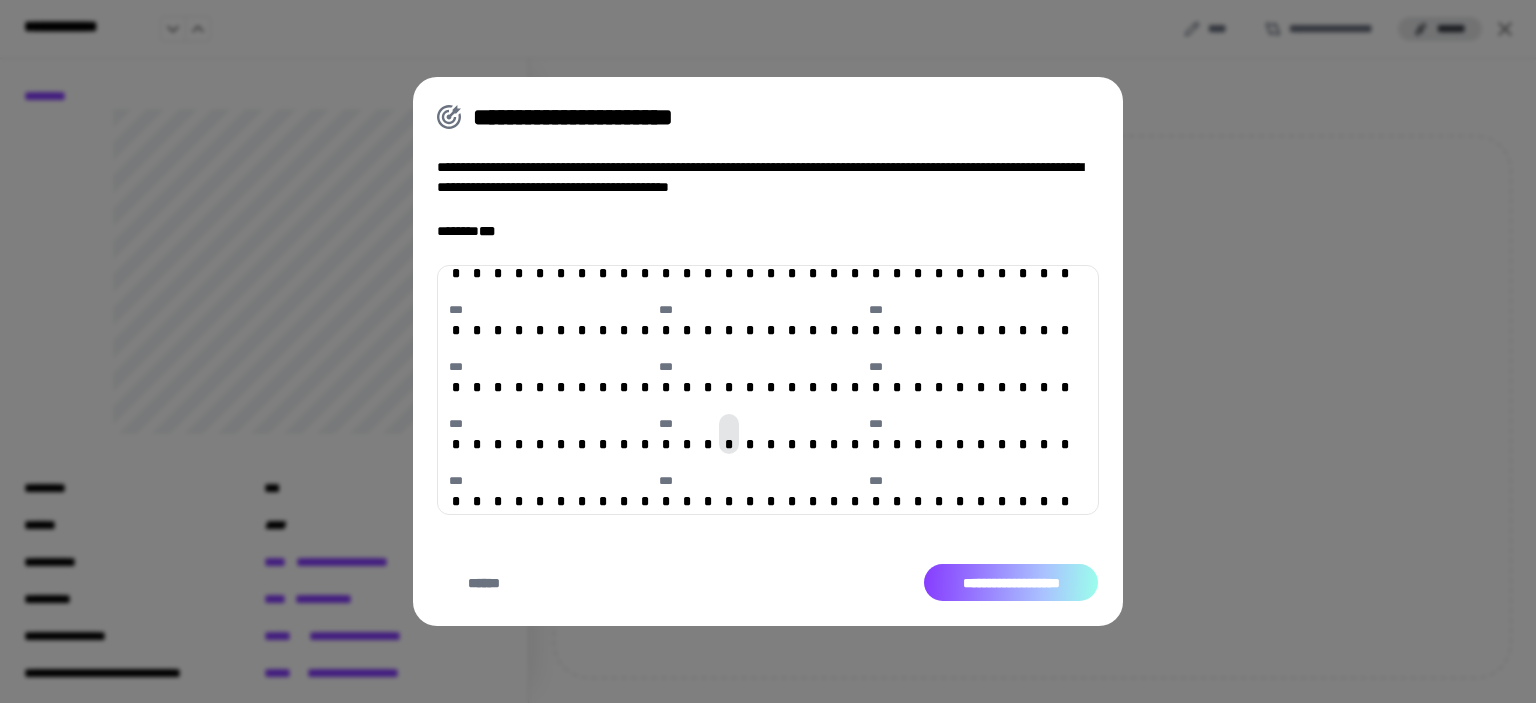 drag, startPoint x: 977, startPoint y: 586, endPoint x: 999, endPoint y: 573, distance: 25.553865 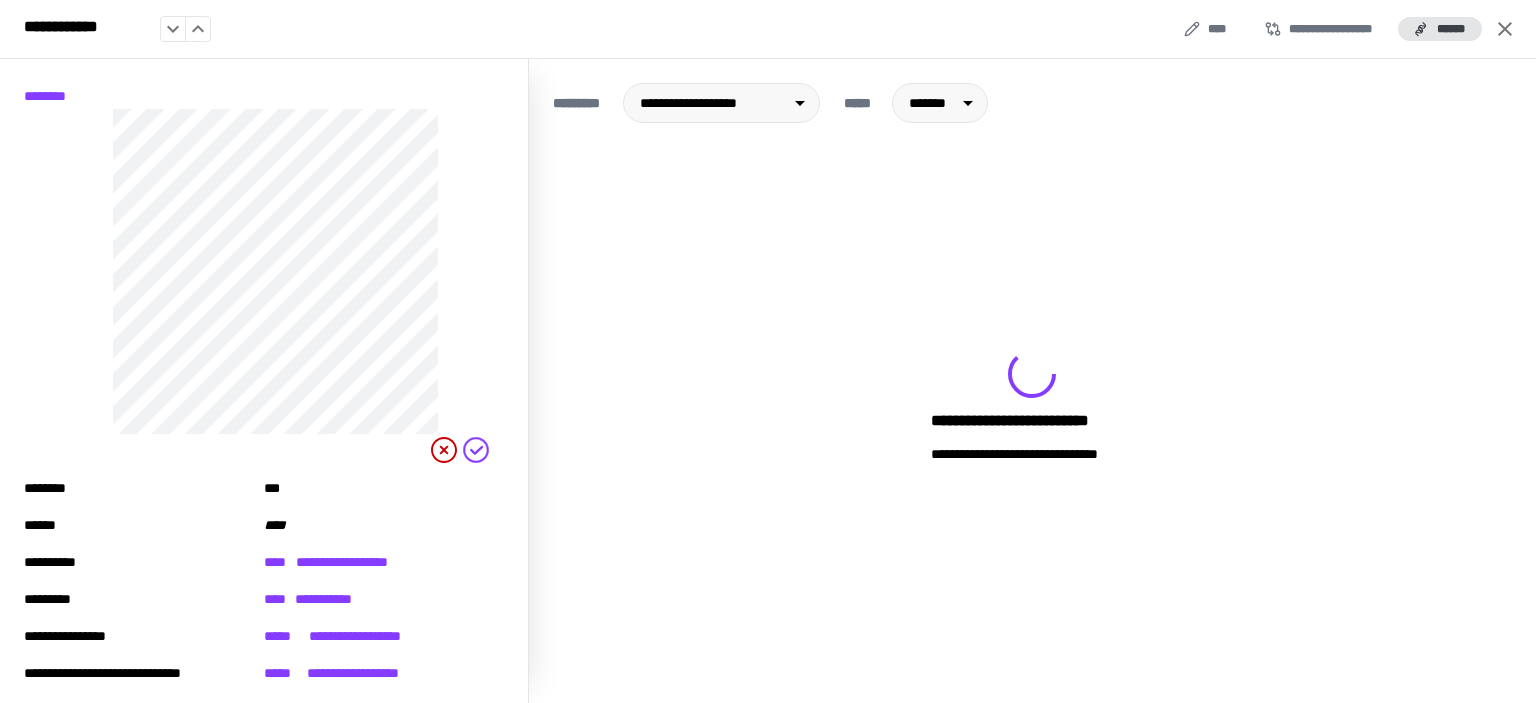 click 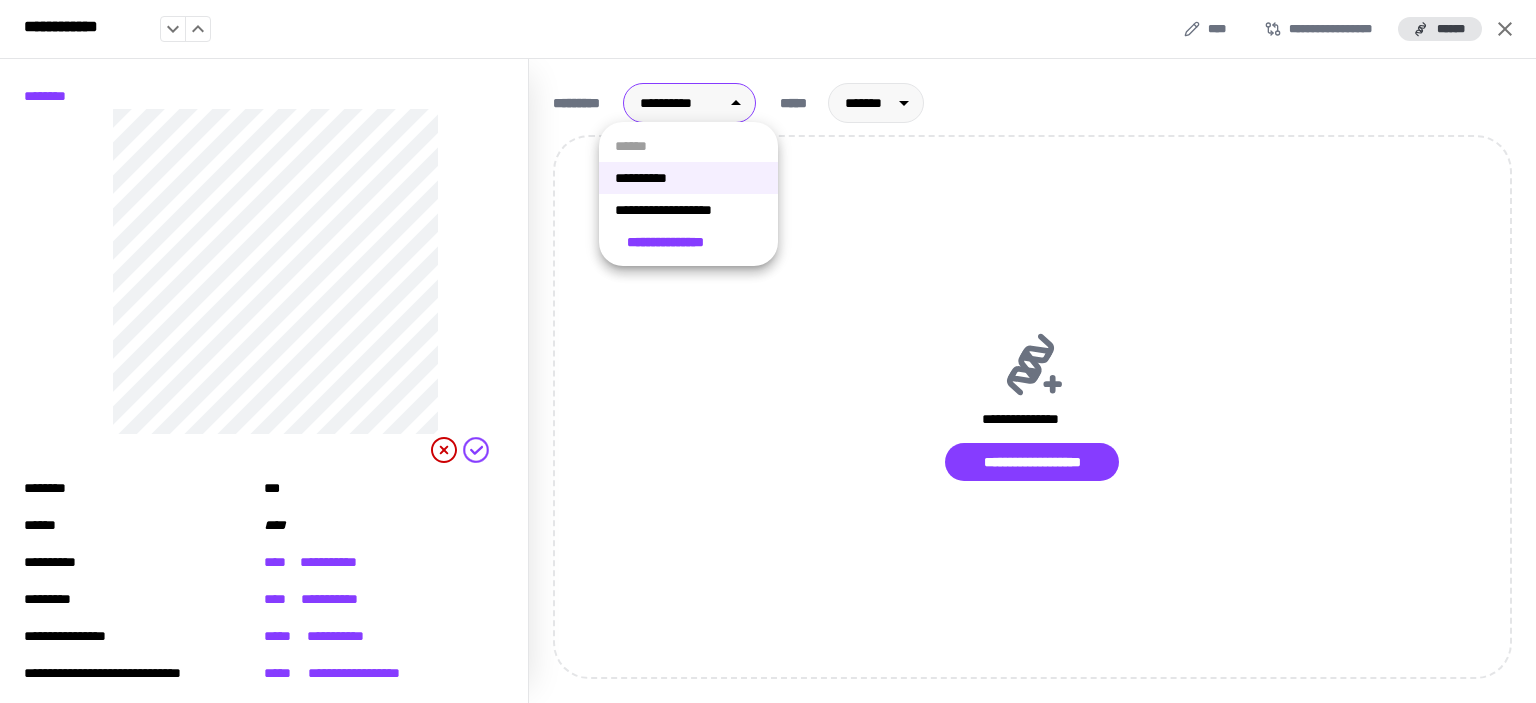click on "**********" at bounding box center (768, 351) 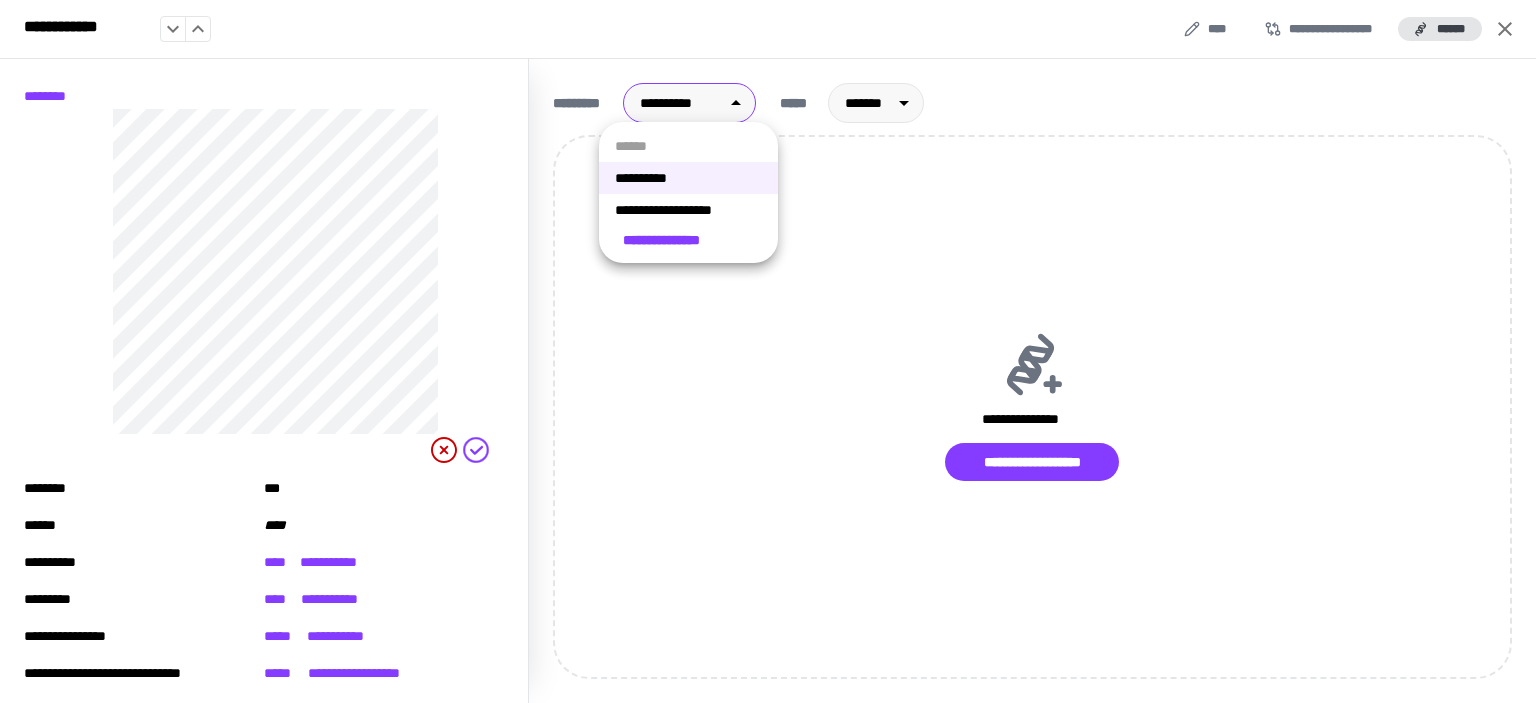 click on "**********" at bounding box center [688, 210] 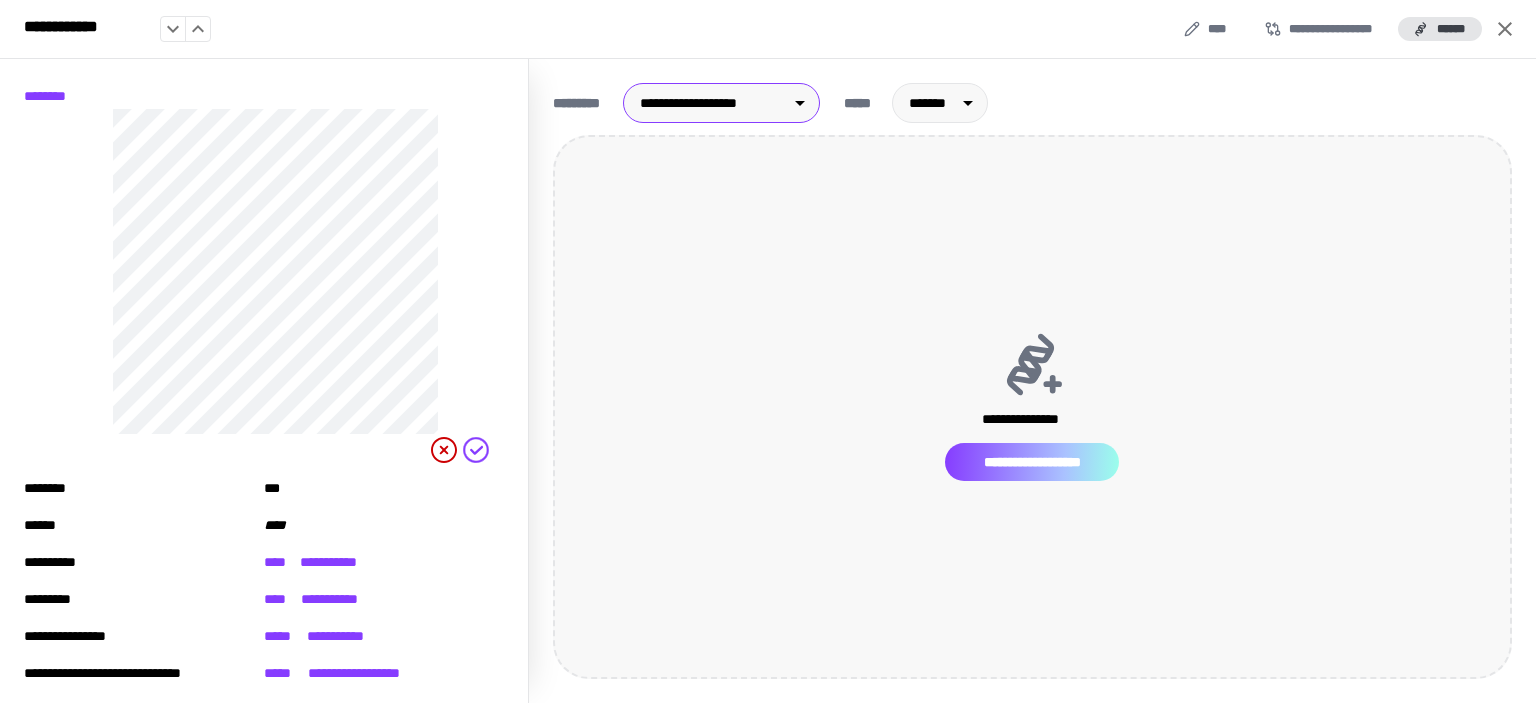 click on "**********" at bounding box center [1032, 462] 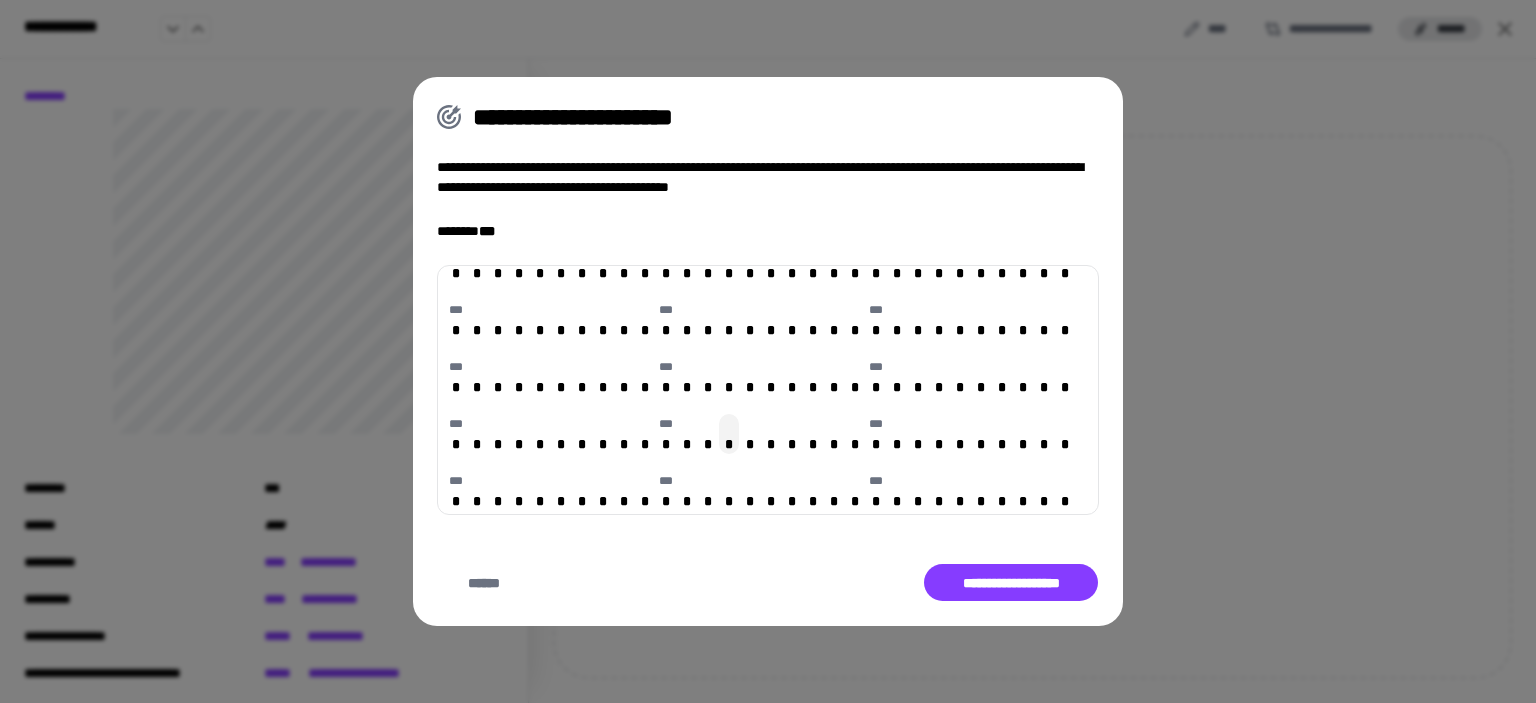 click on "*" at bounding box center [729, 444] 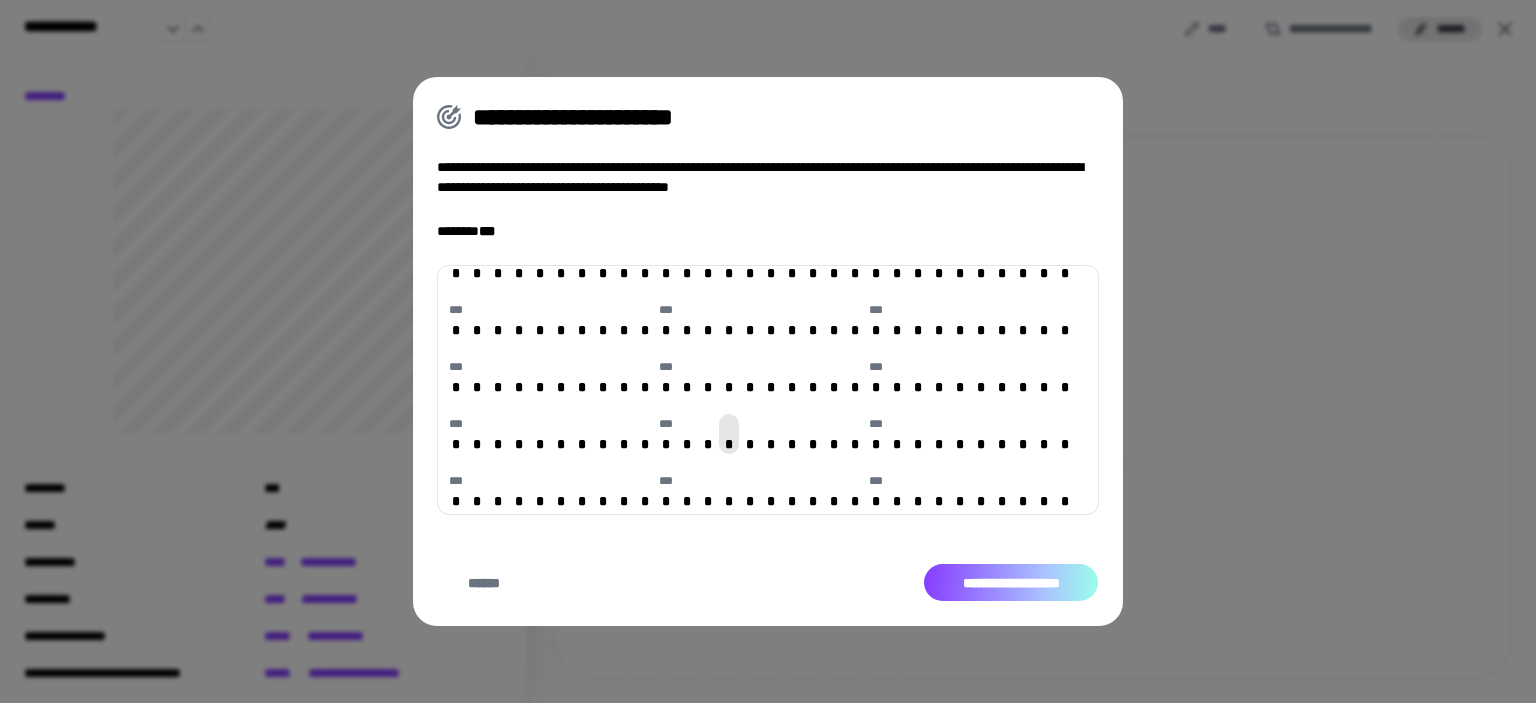 click on "**********" at bounding box center (1011, 583) 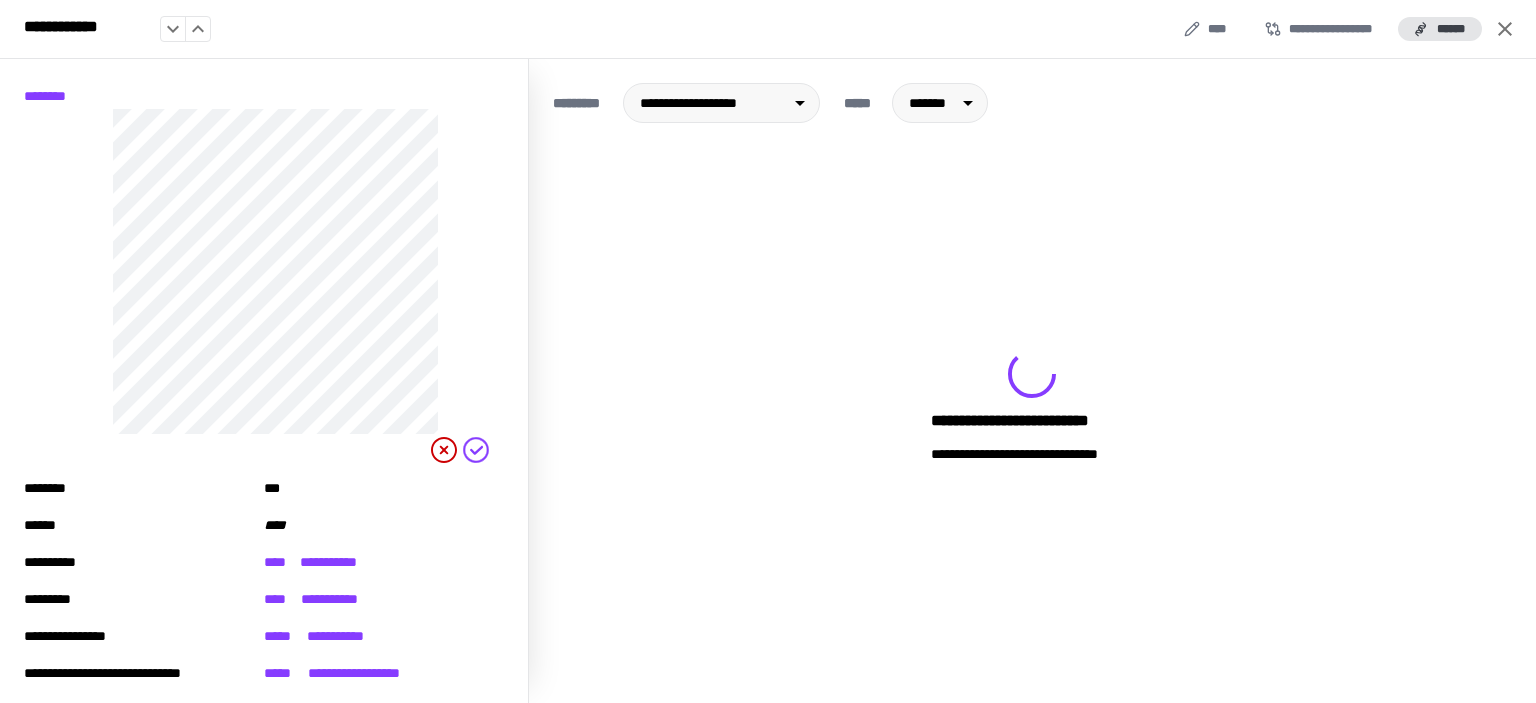 click on "**********" at bounding box center (1032, 407) 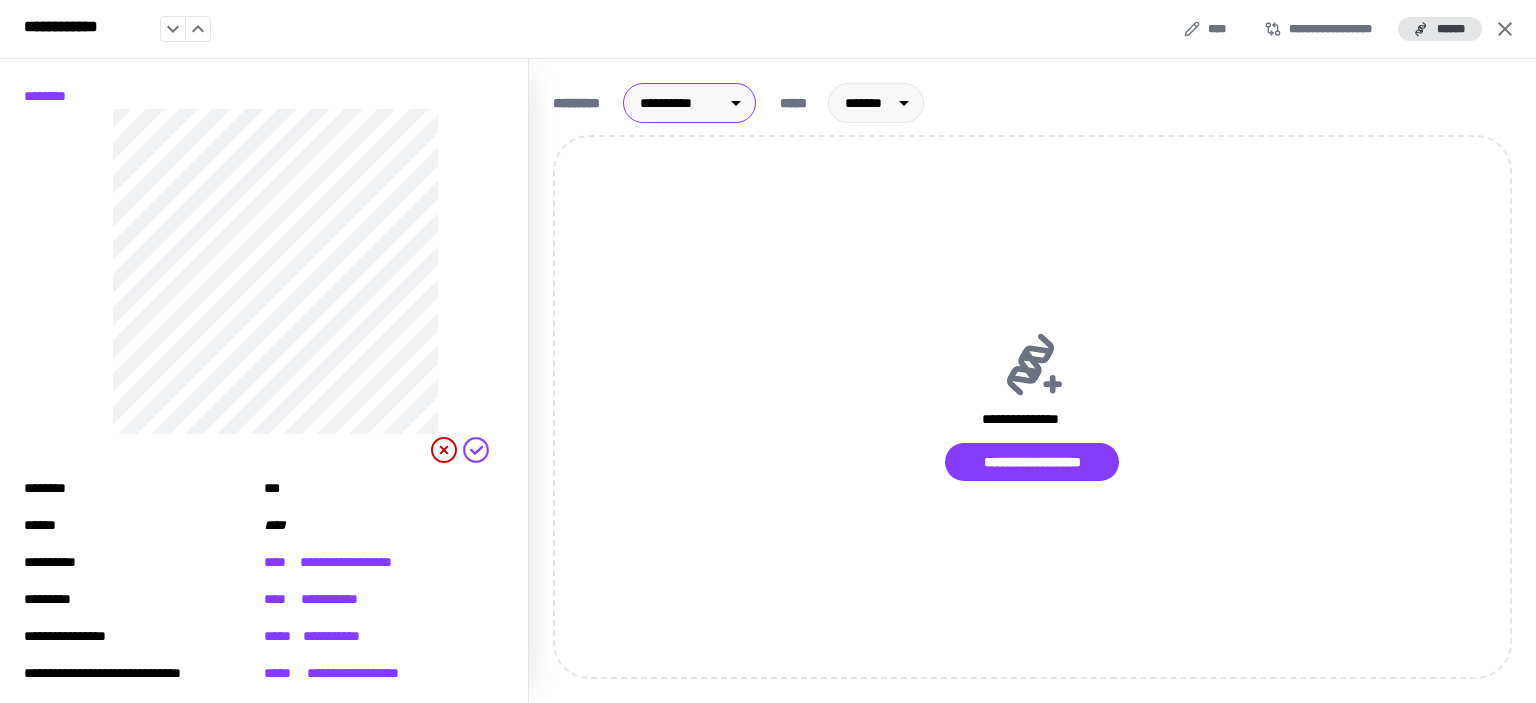 click on "**********" at bounding box center (768, 351) 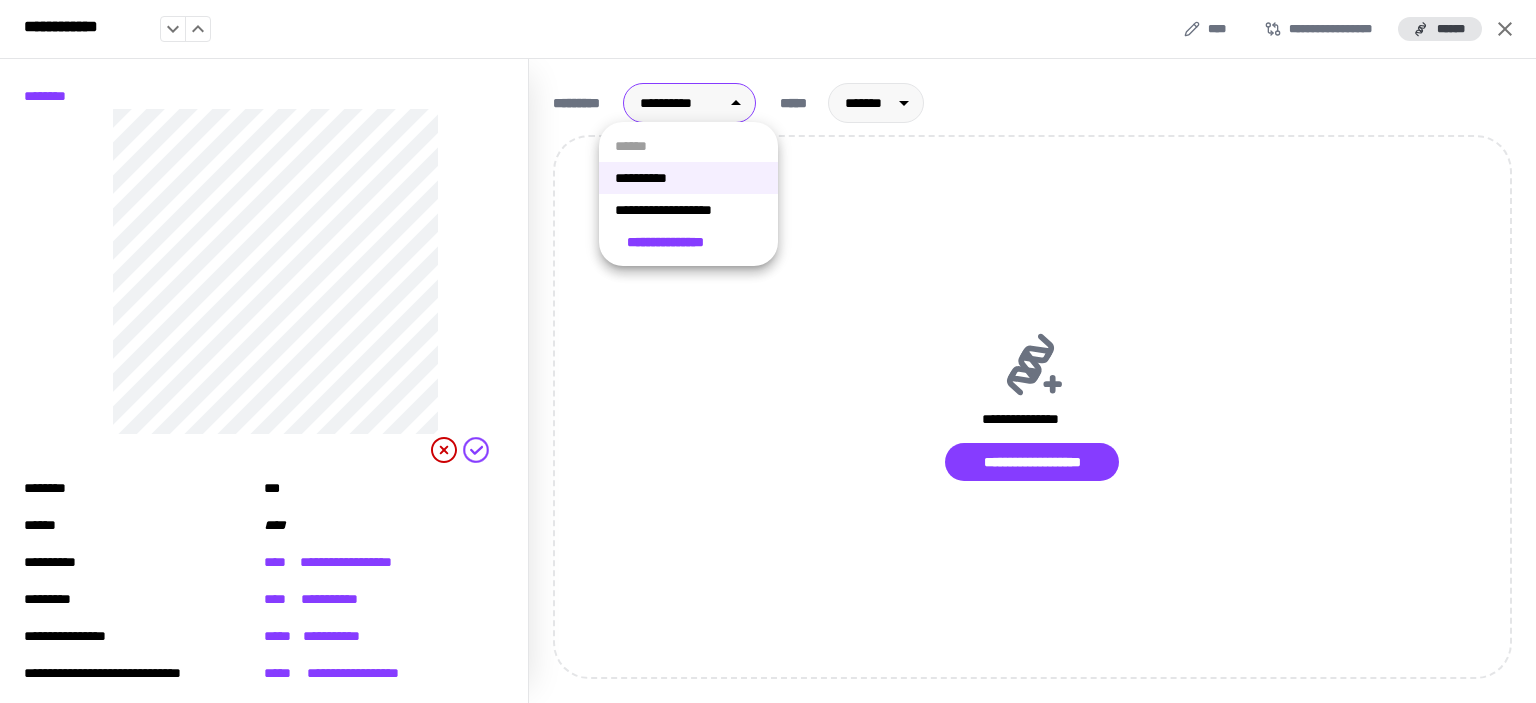 click on "**********" at bounding box center (688, 210) 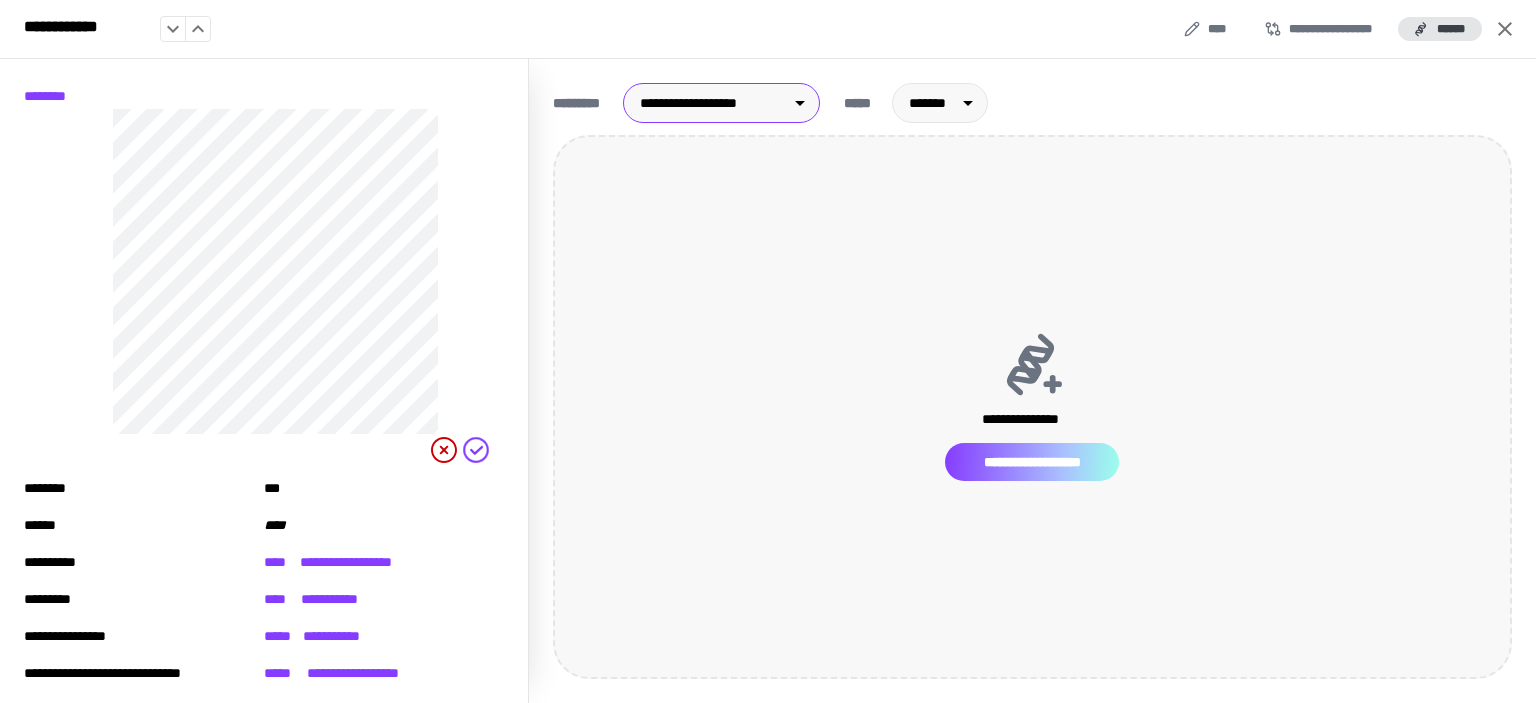 click on "**********" at bounding box center [1032, 462] 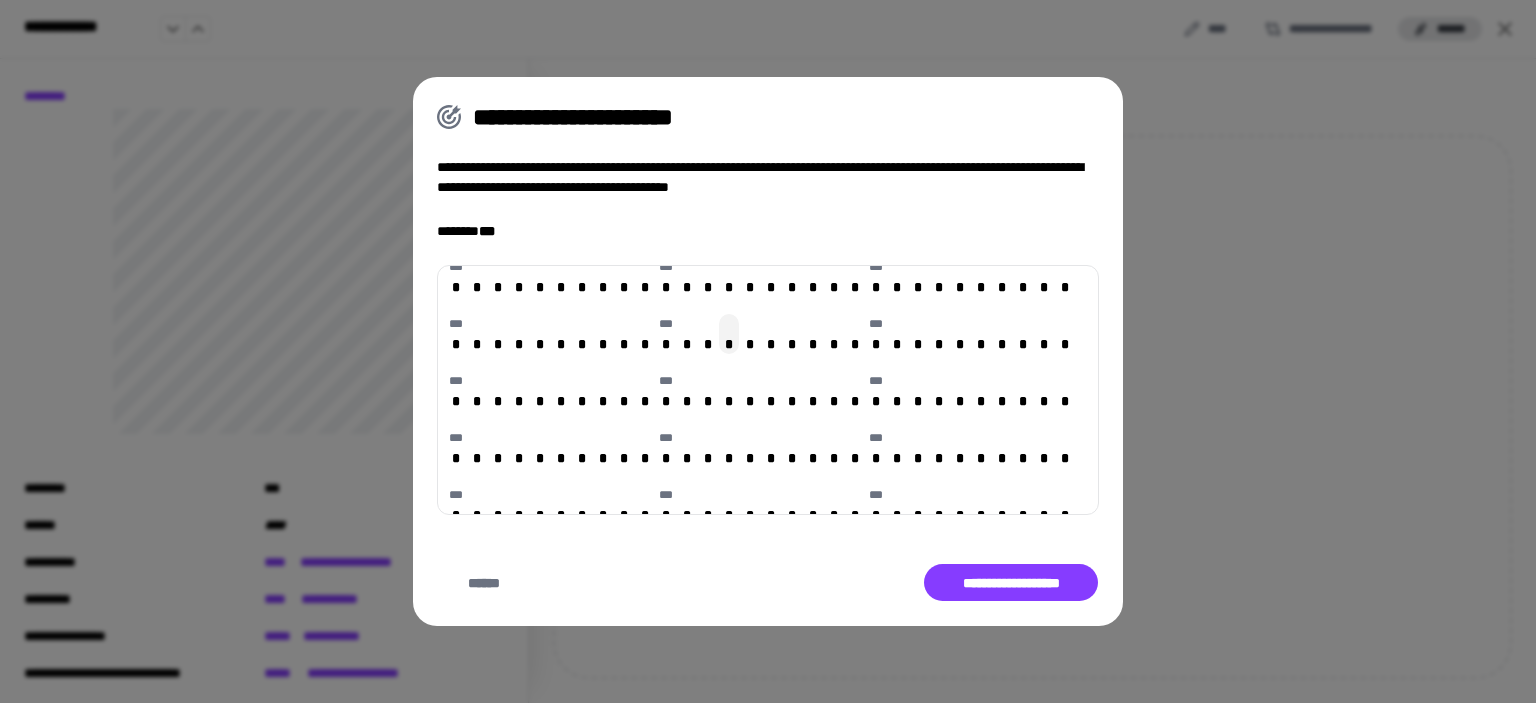 click on "*" at bounding box center (729, 344) 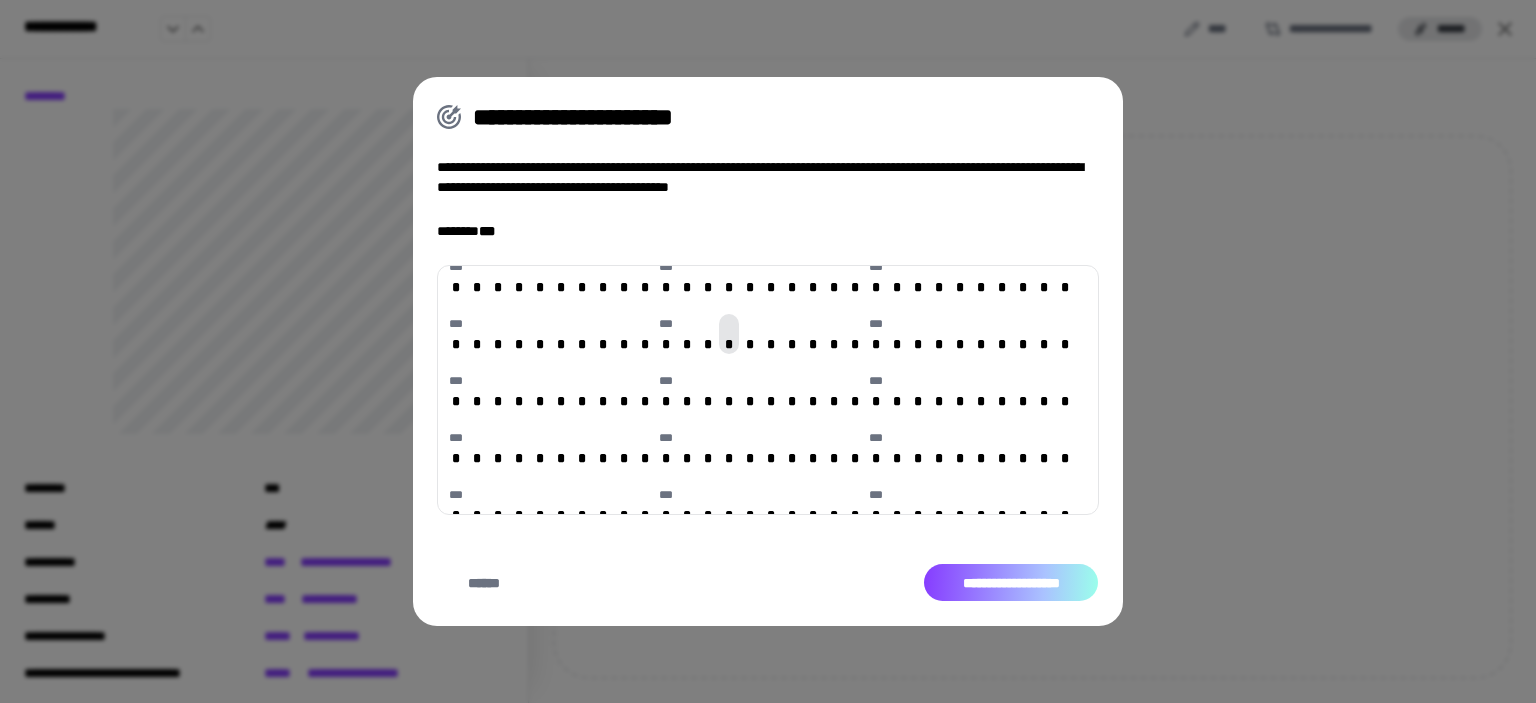 click on "**********" at bounding box center (1011, 583) 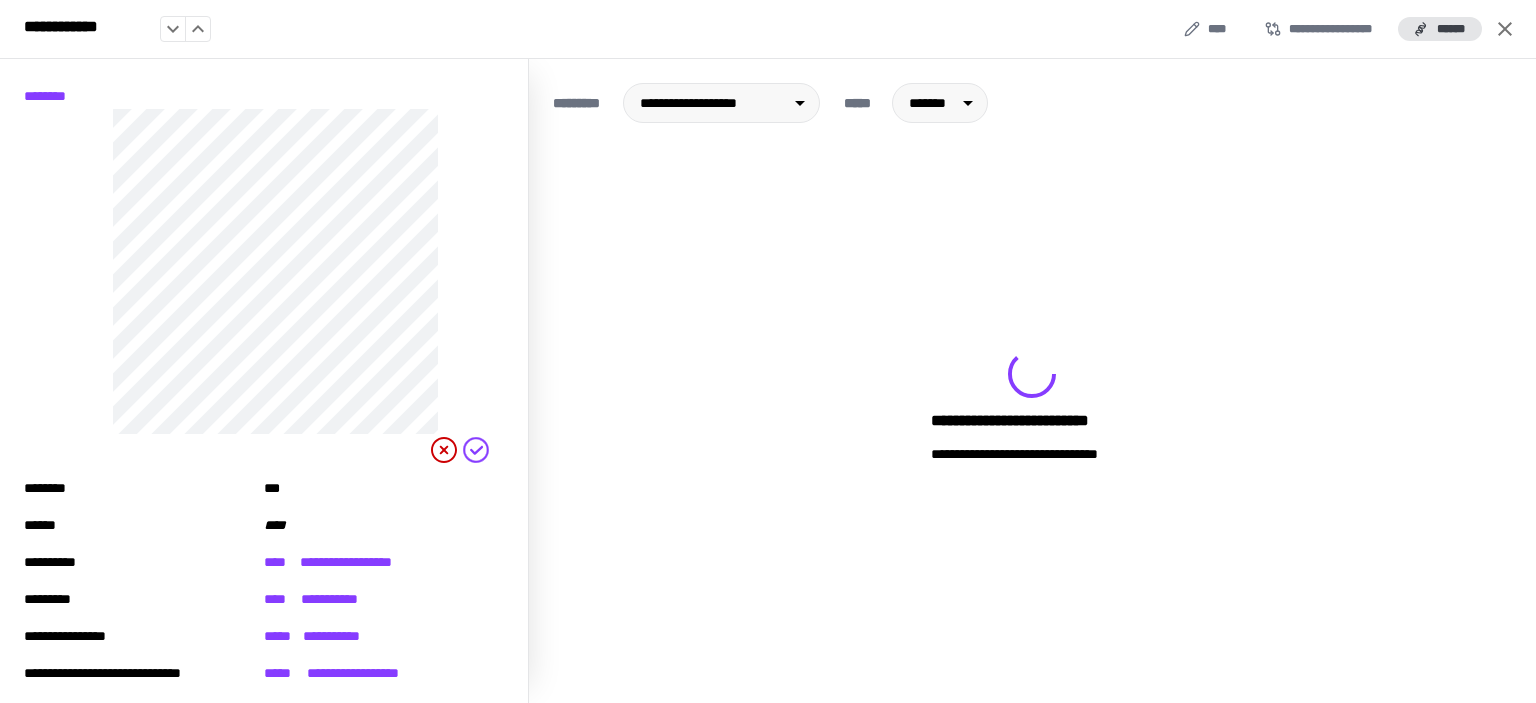 click 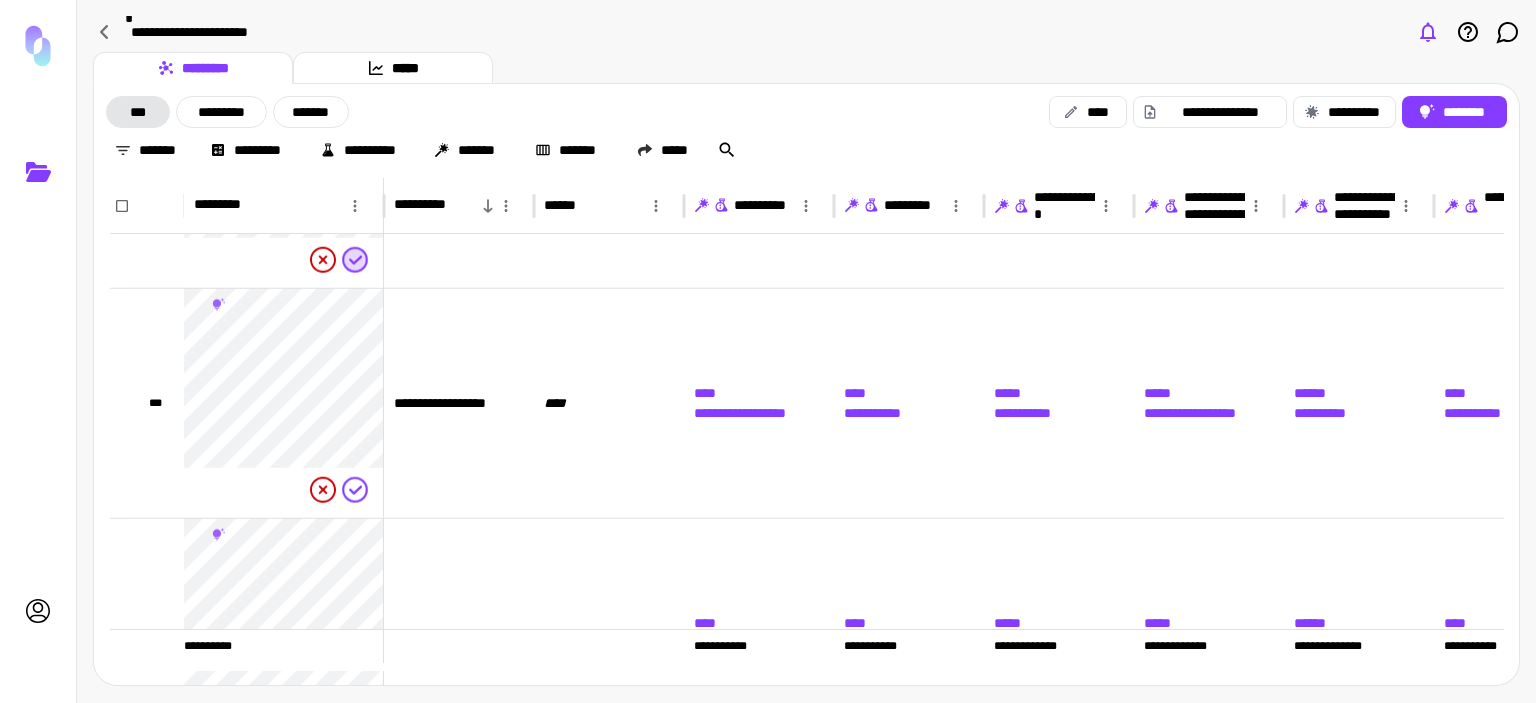 click 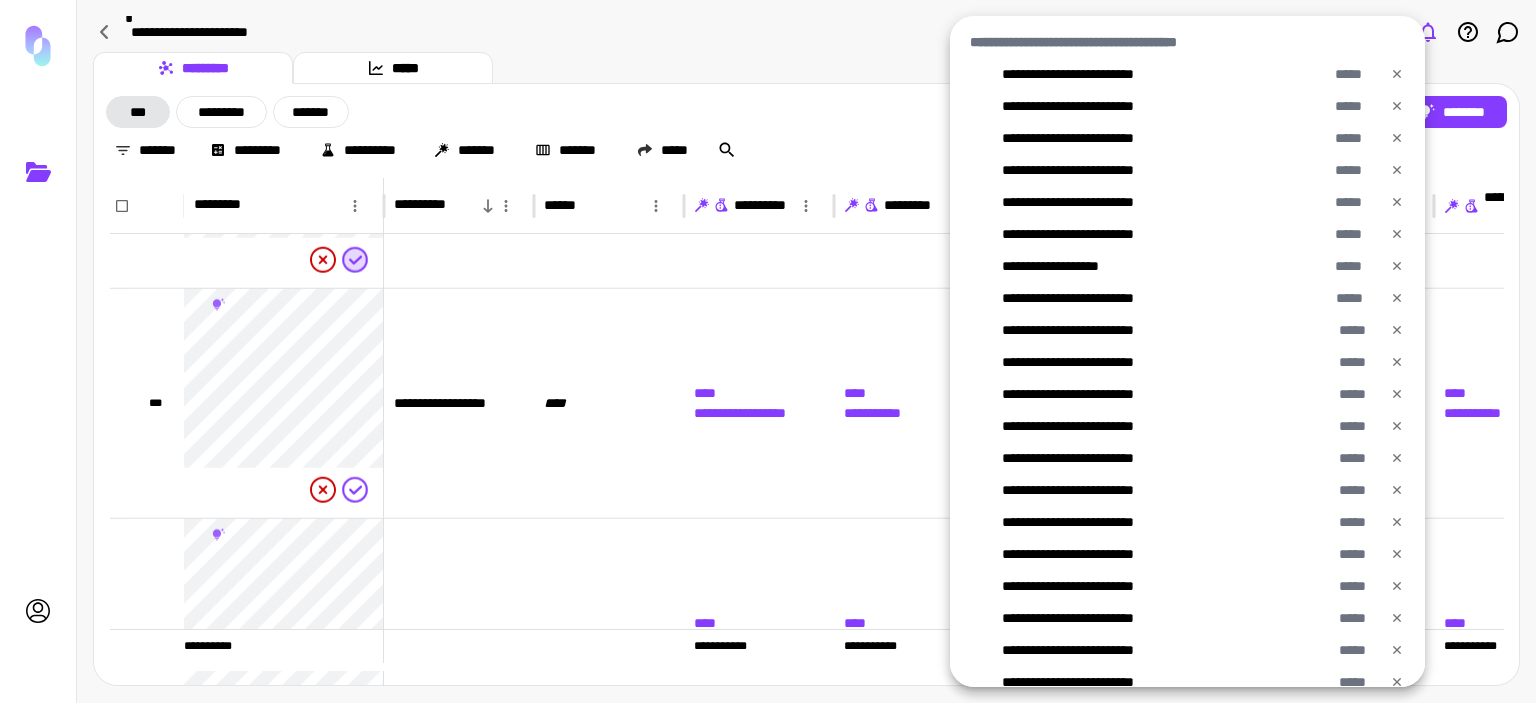click at bounding box center (768, 351) 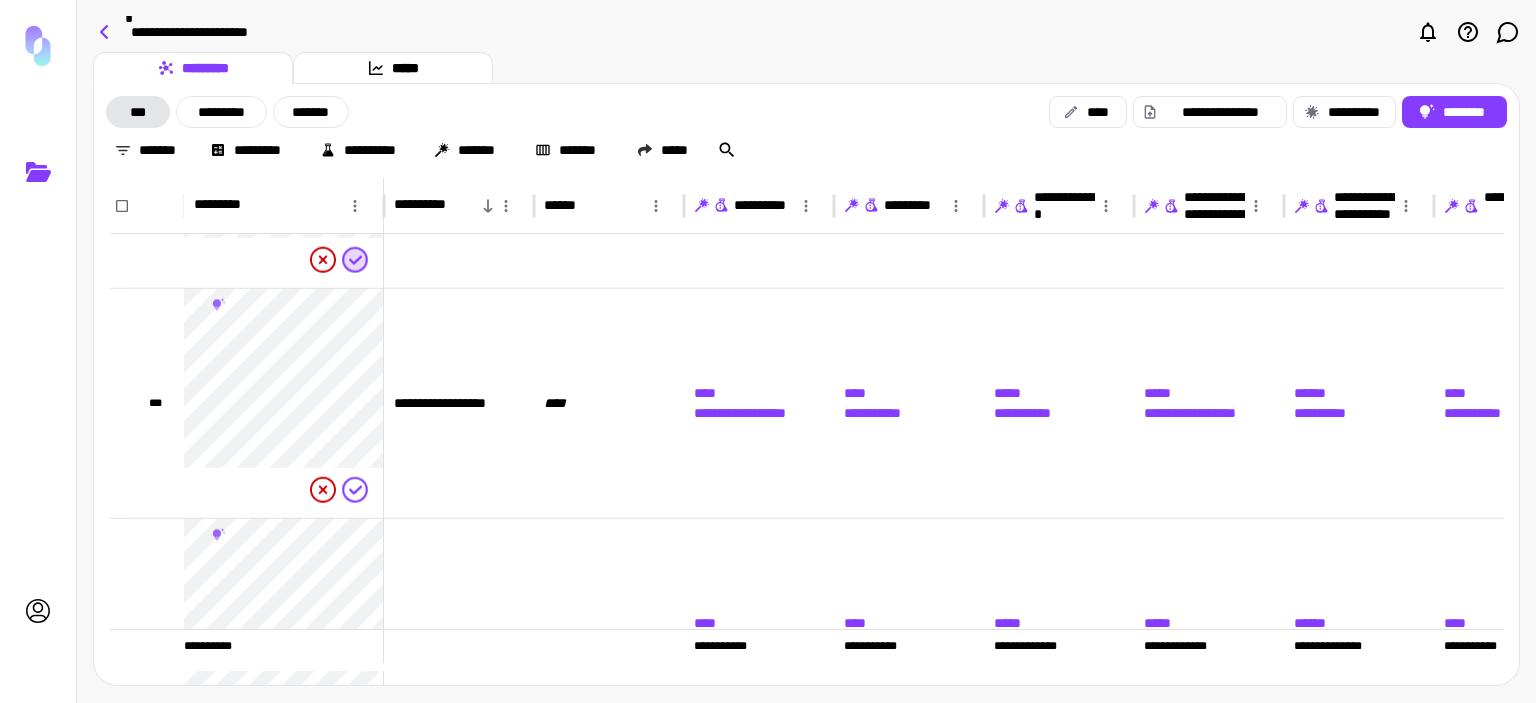 click on "**********" at bounding box center [295, 32] 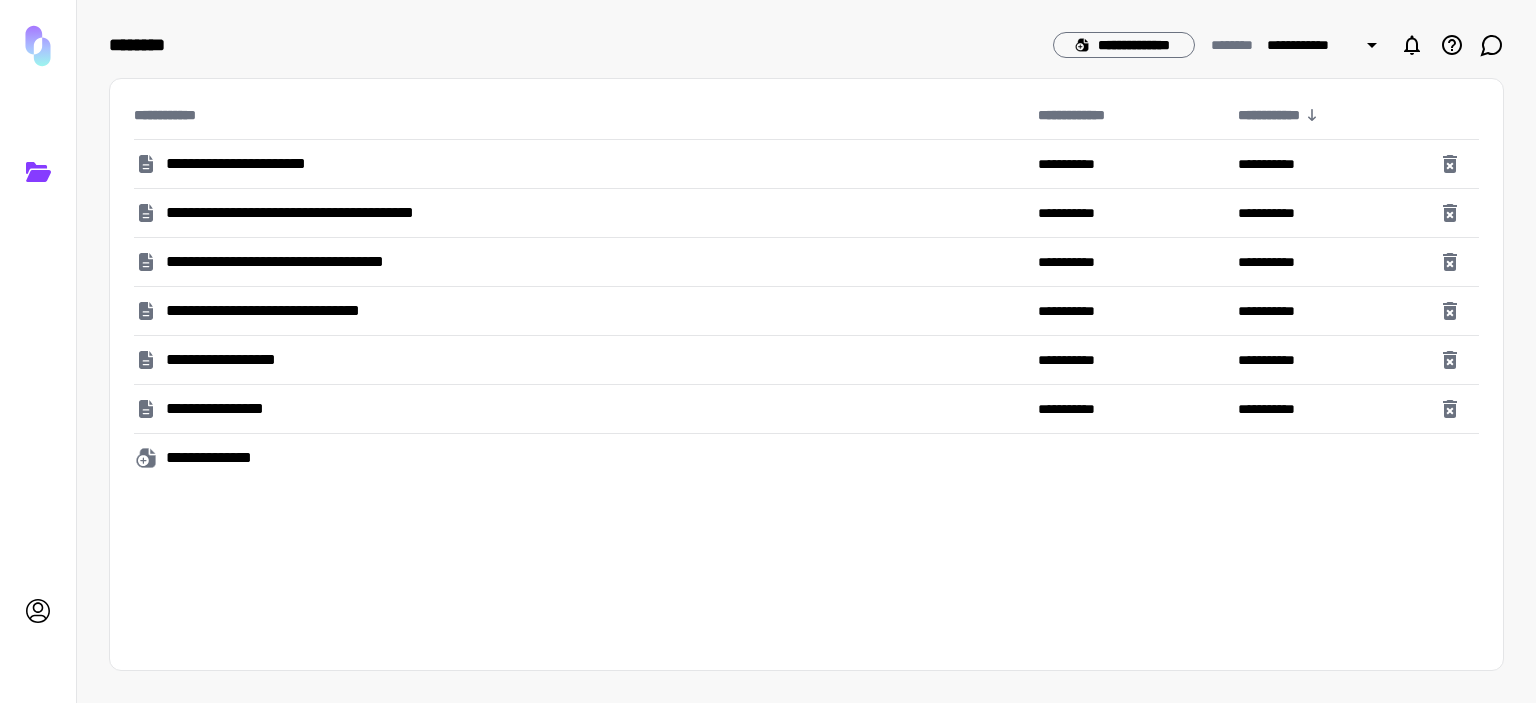 click on "**********" at bounding box center (264, 164) 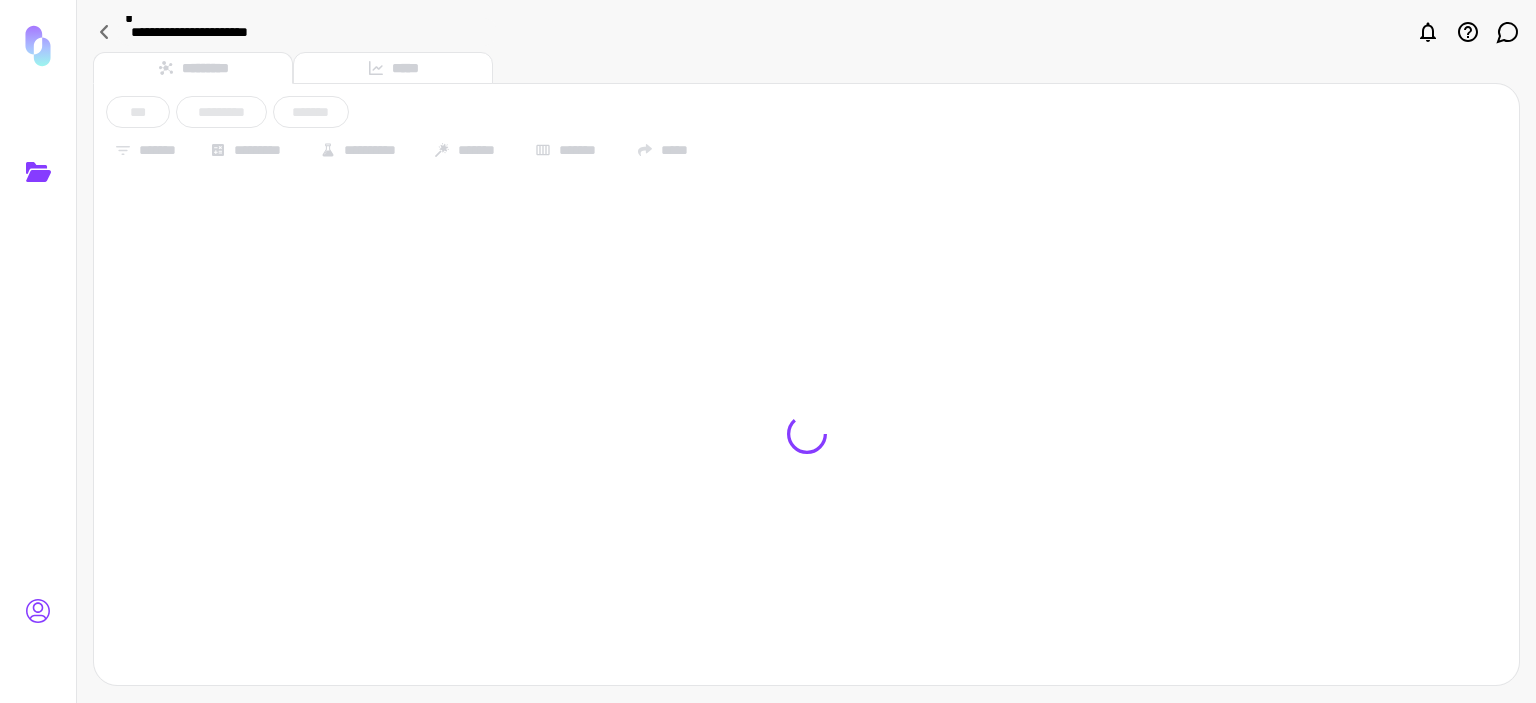click 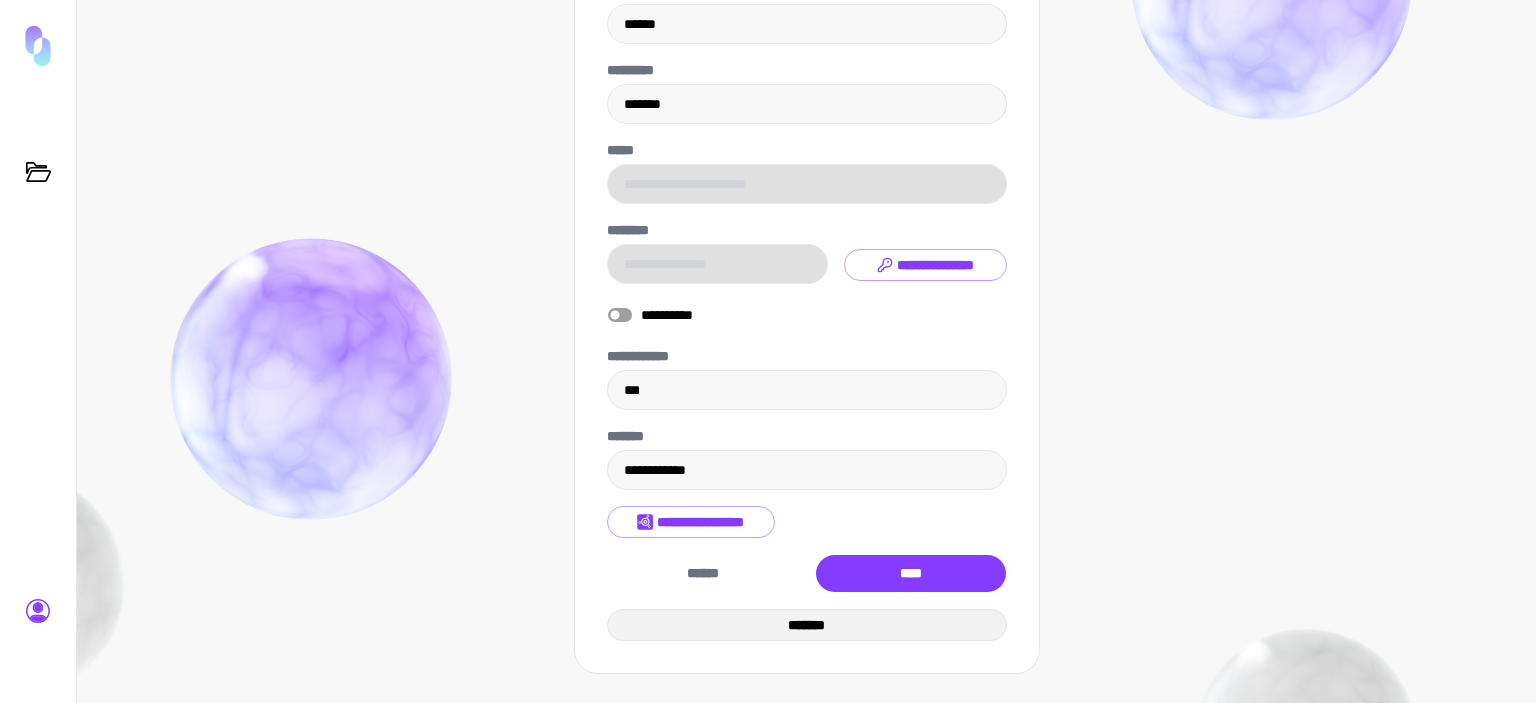 click on "*******" at bounding box center [807, 625] 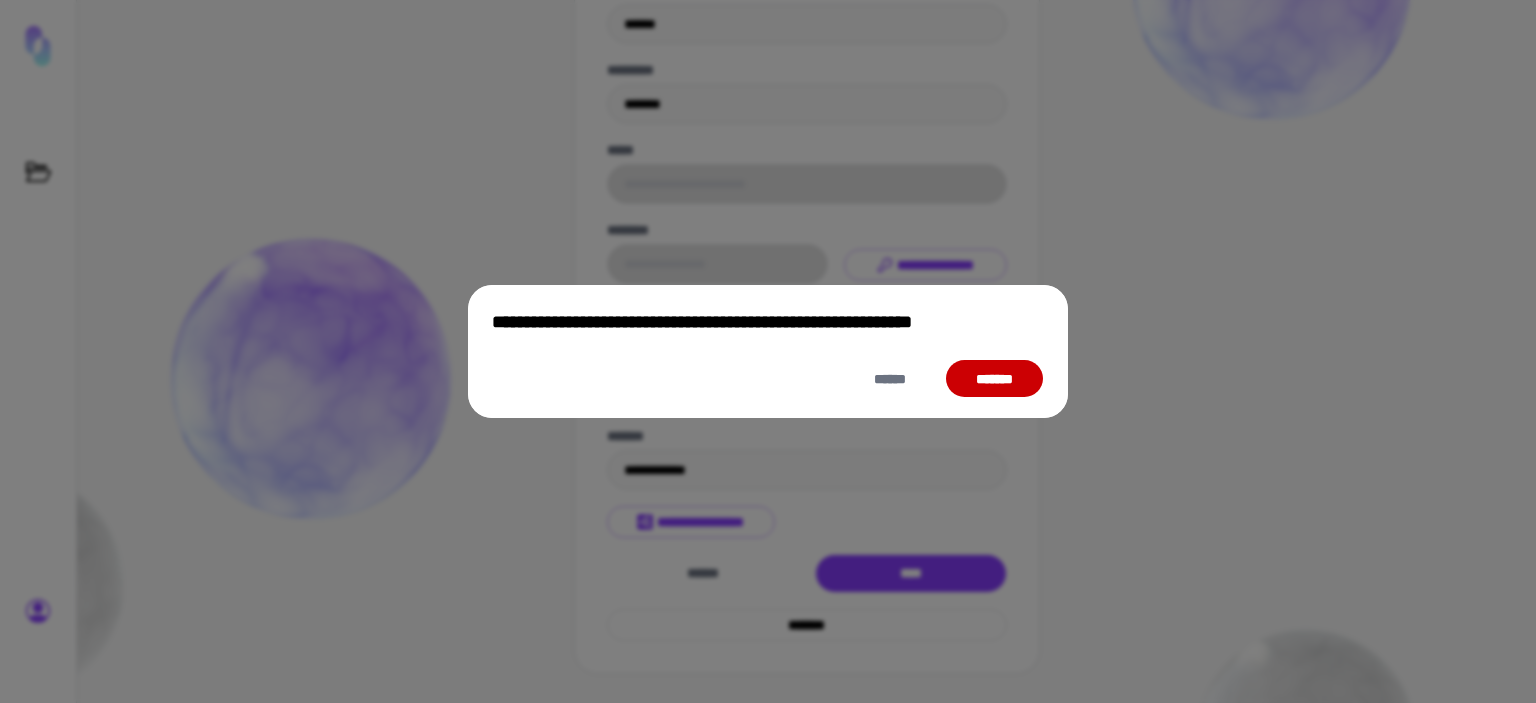 click on "*******" at bounding box center (994, 379) 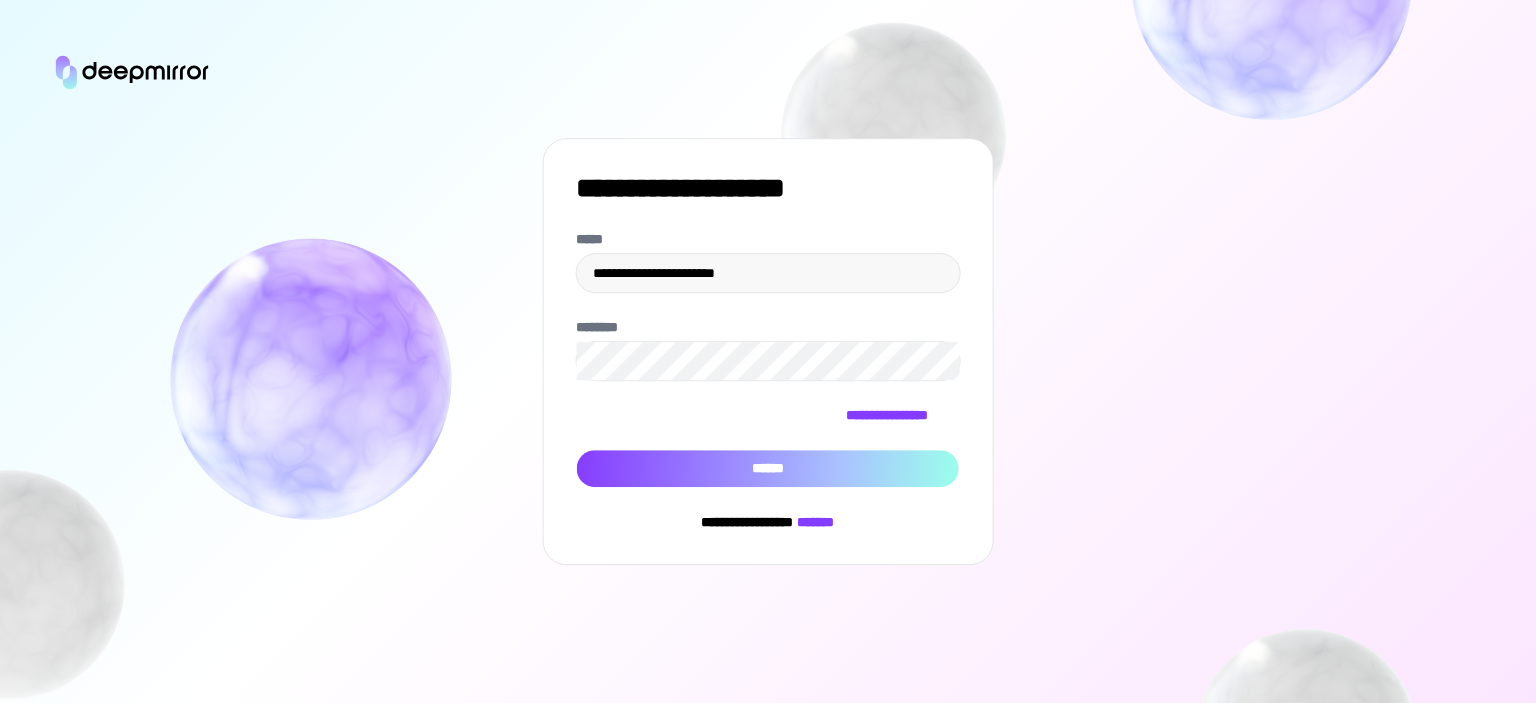 click on "******" at bounding box center (768, 469) 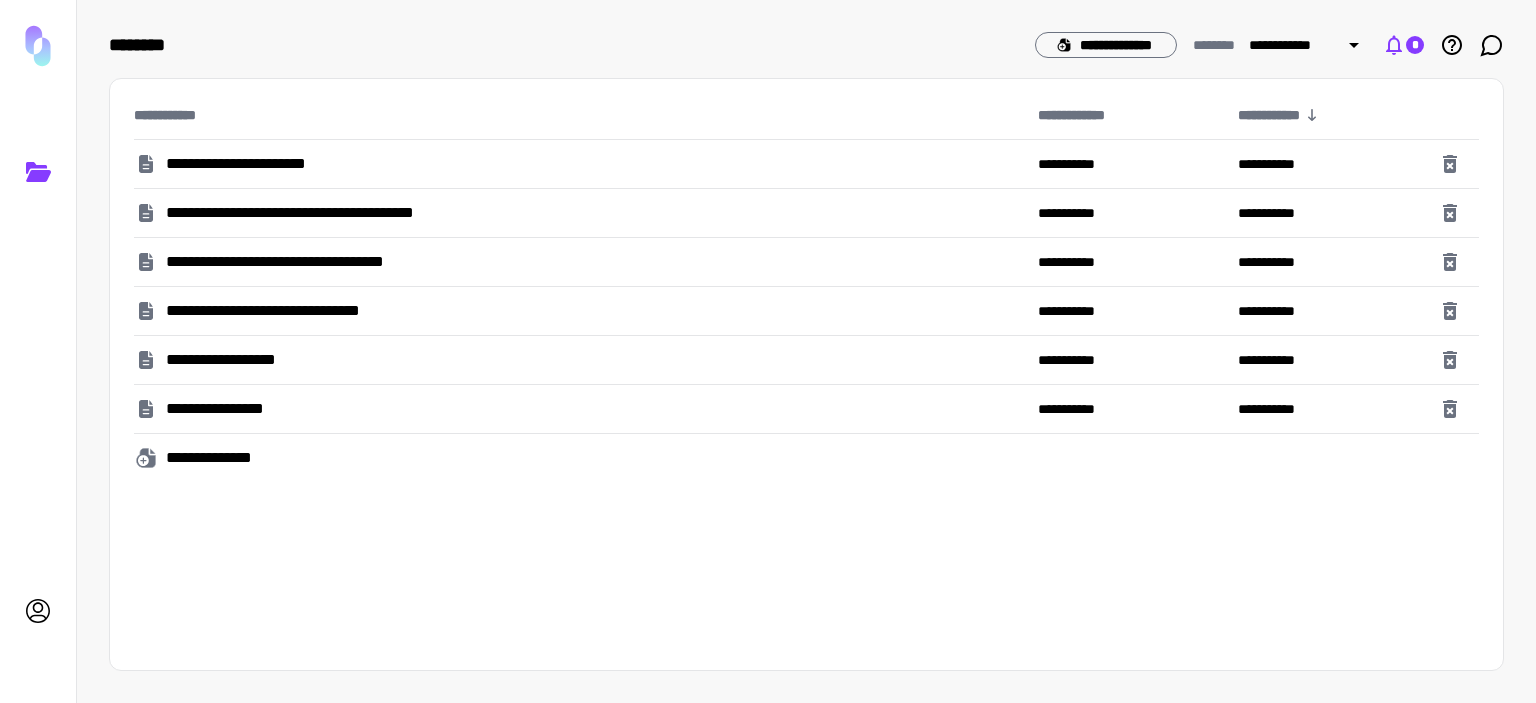 click 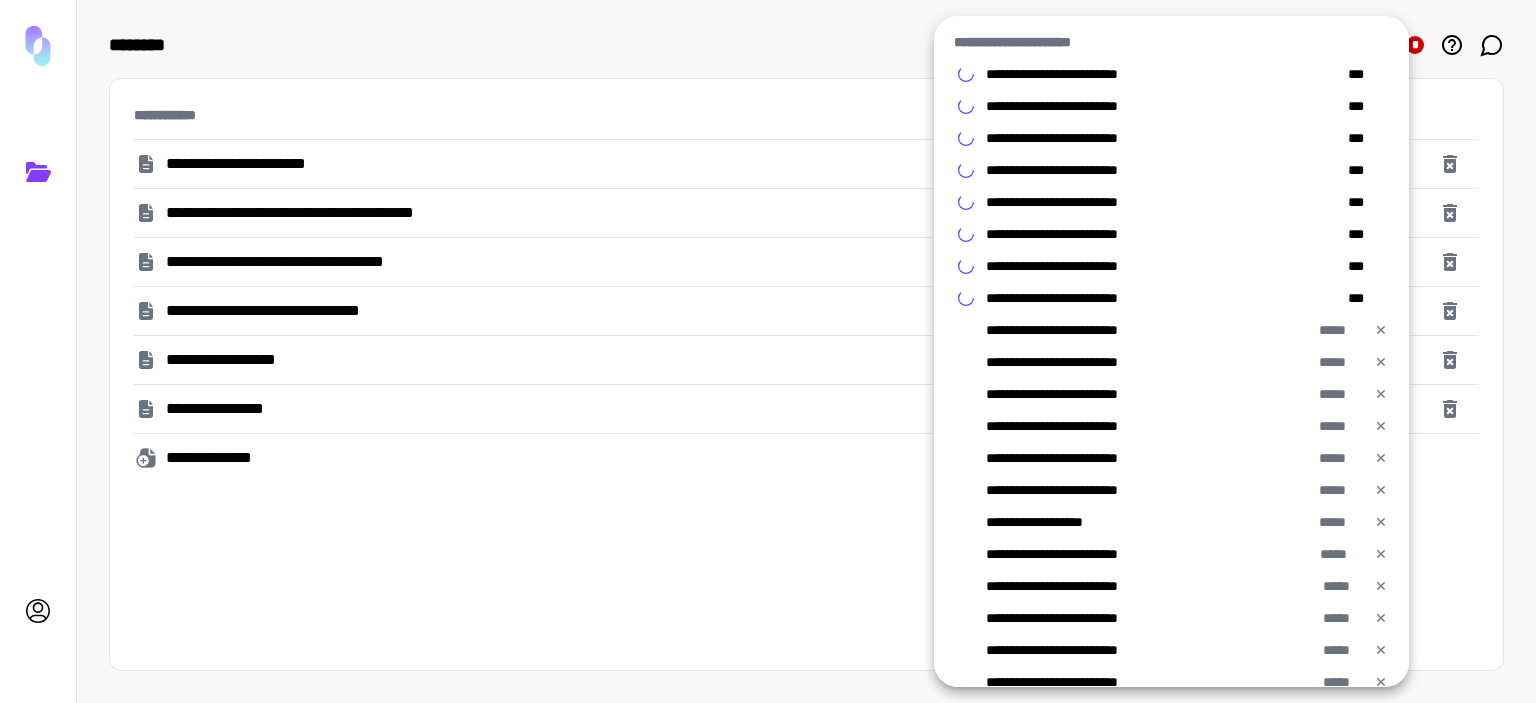 click at bounding box center [768, 351] 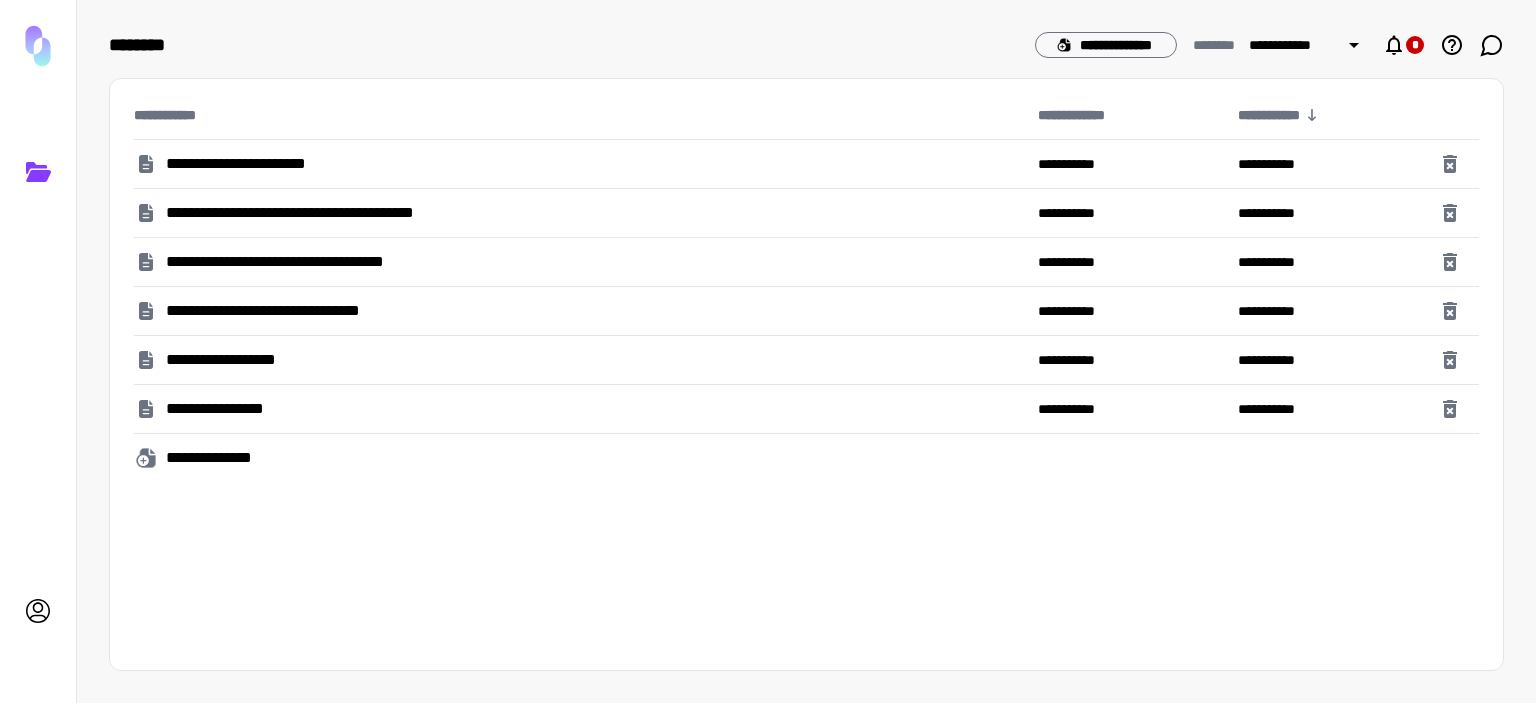click 